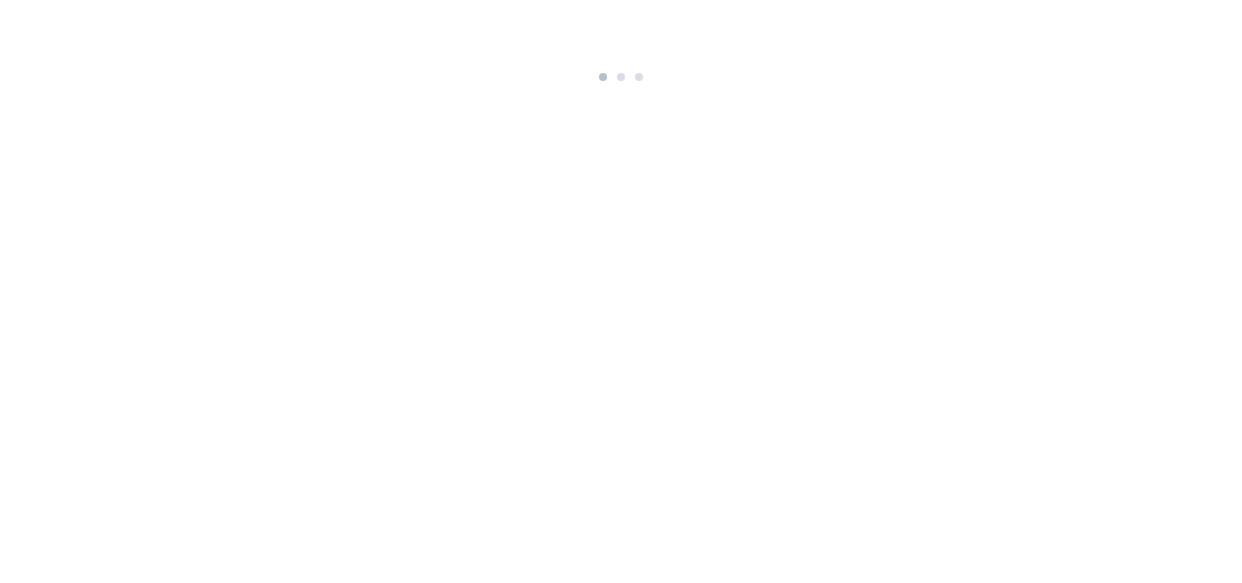 scroll, scrollTop: 0, scrollLeft: 0, axis: both 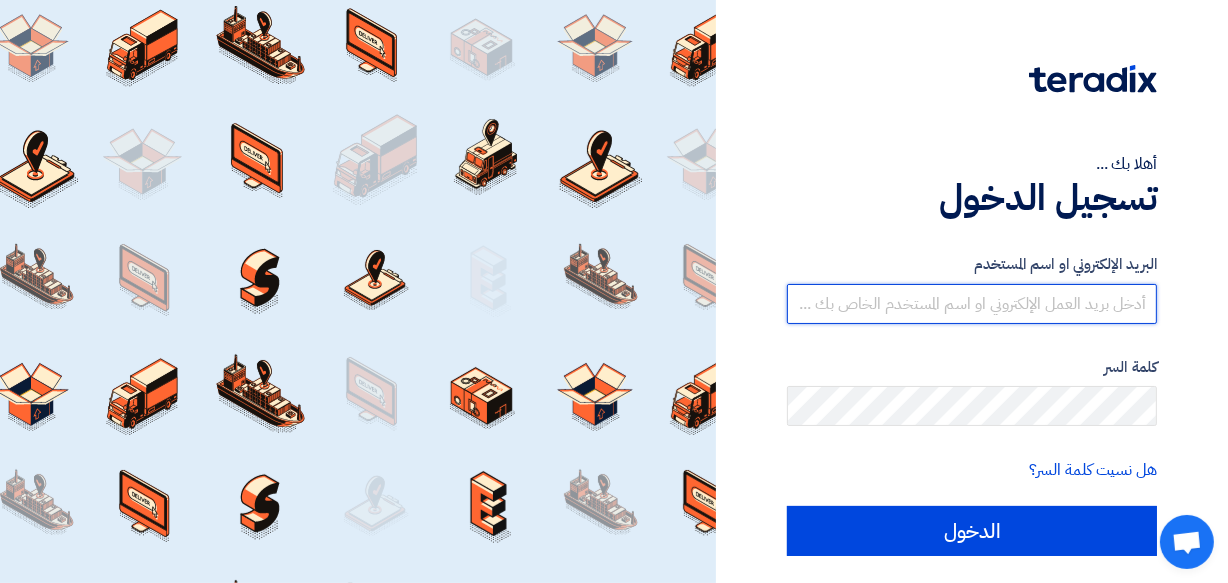 click at bounding box center [972, 304] 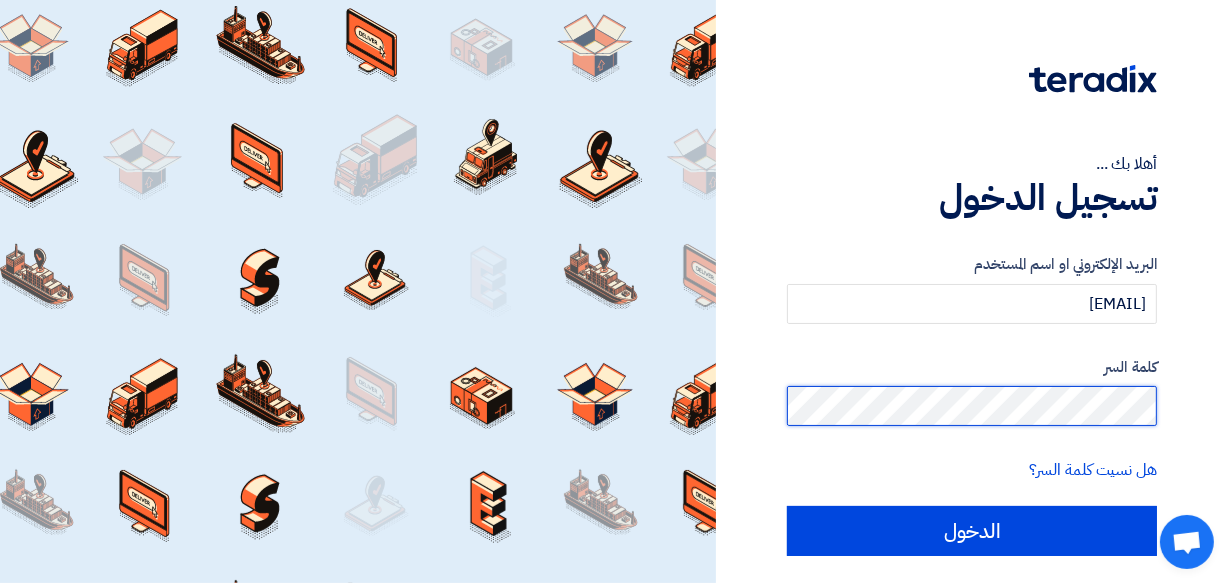click on "الدخول" 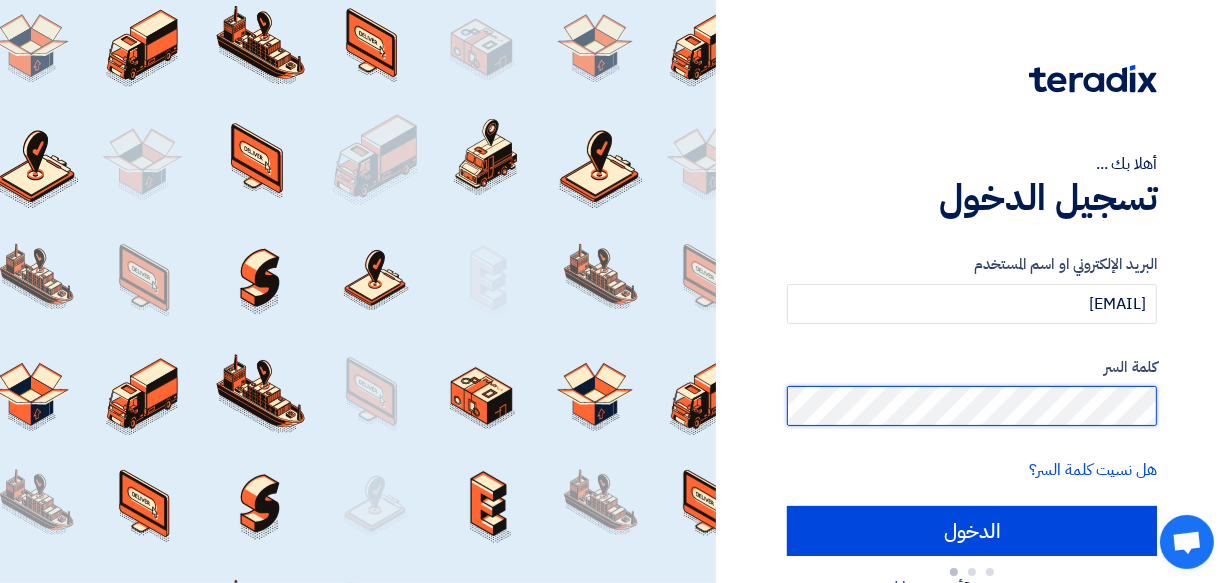type on "Sign in" 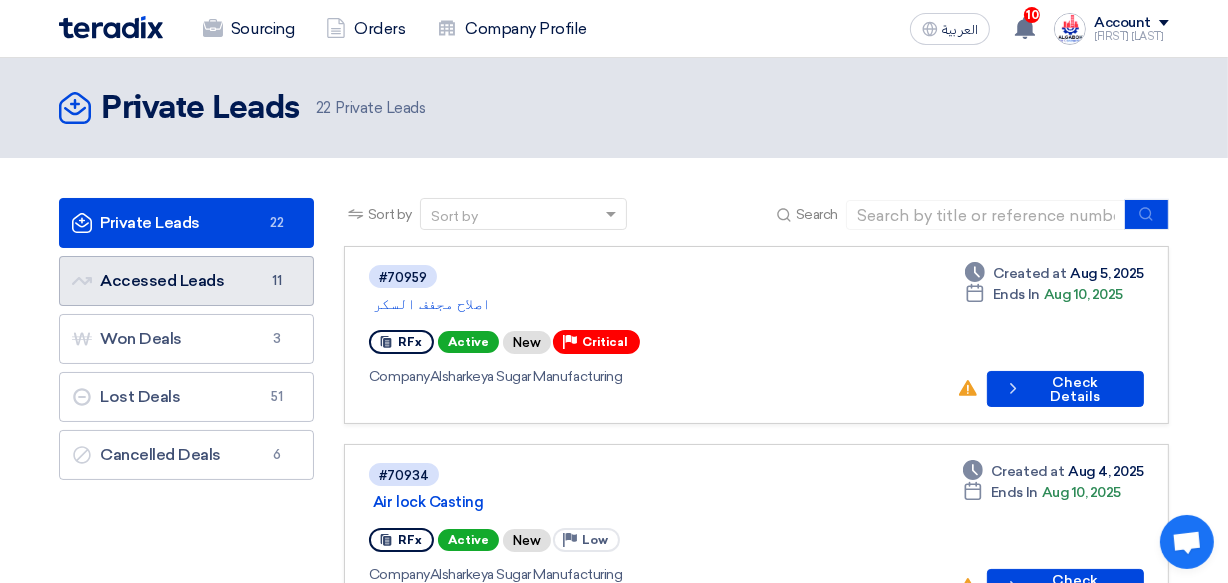 click on "Accessed Leads
Accessed Leads
11" 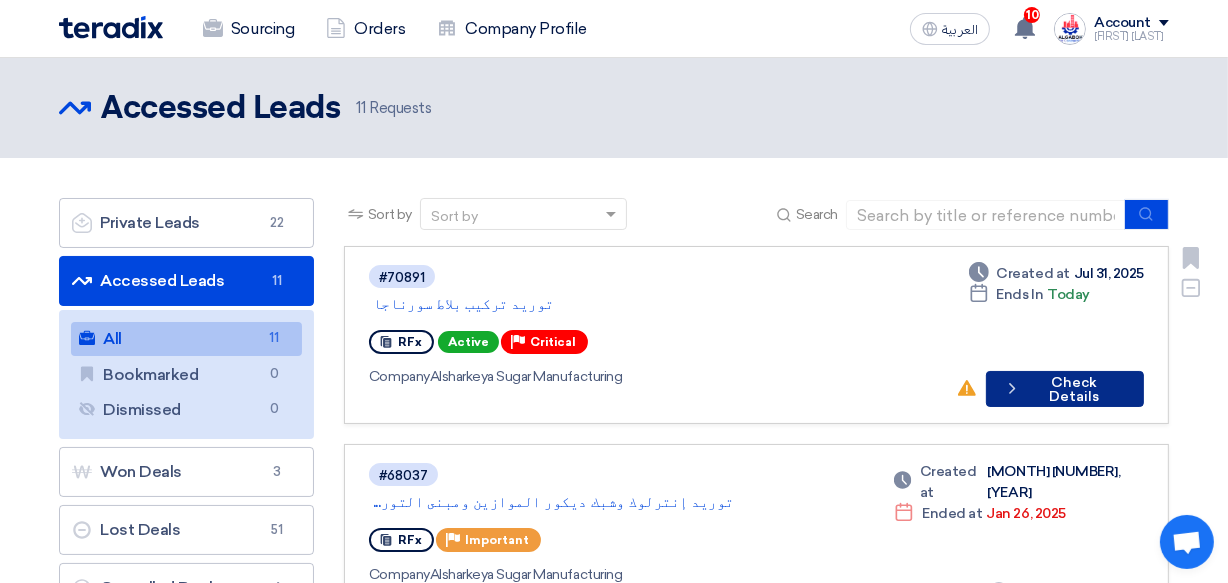 click on "Check details" 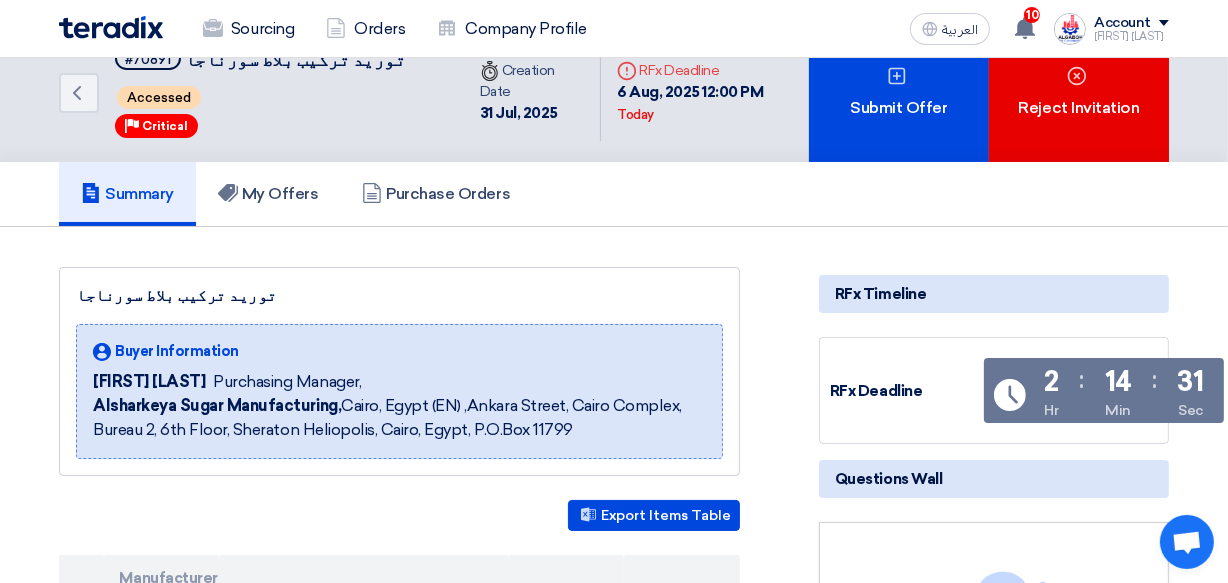 scroll, scrollTop: 0, scrollLeft: 0, axis: both 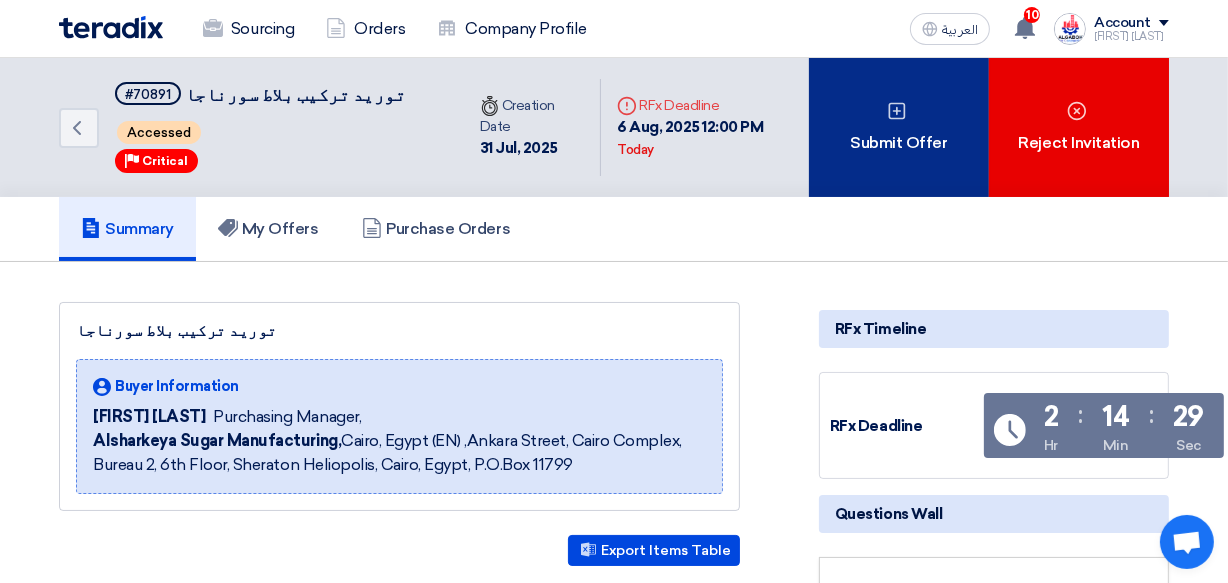 click on "Submit Offer" 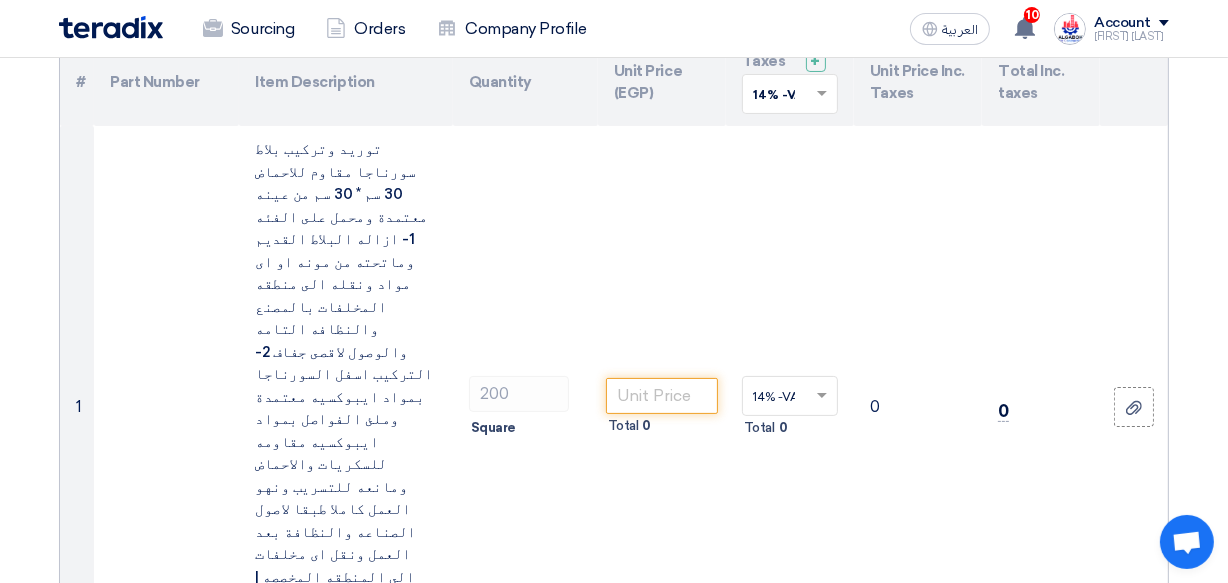 scroll, scrollTop: 237, scrollLeft: 0, axis: vertical 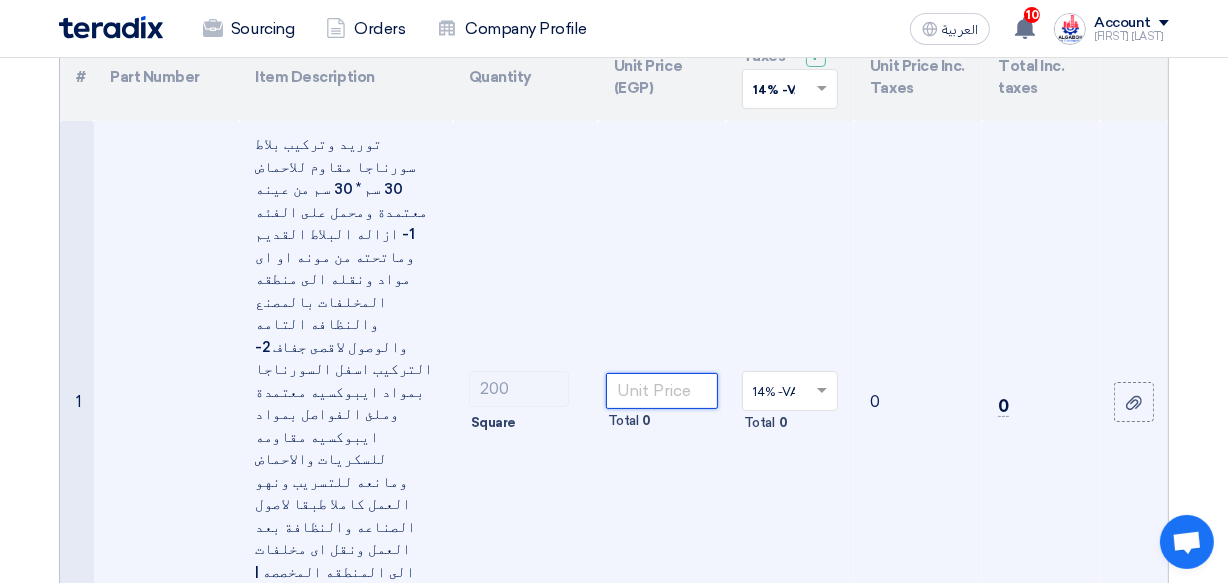 click 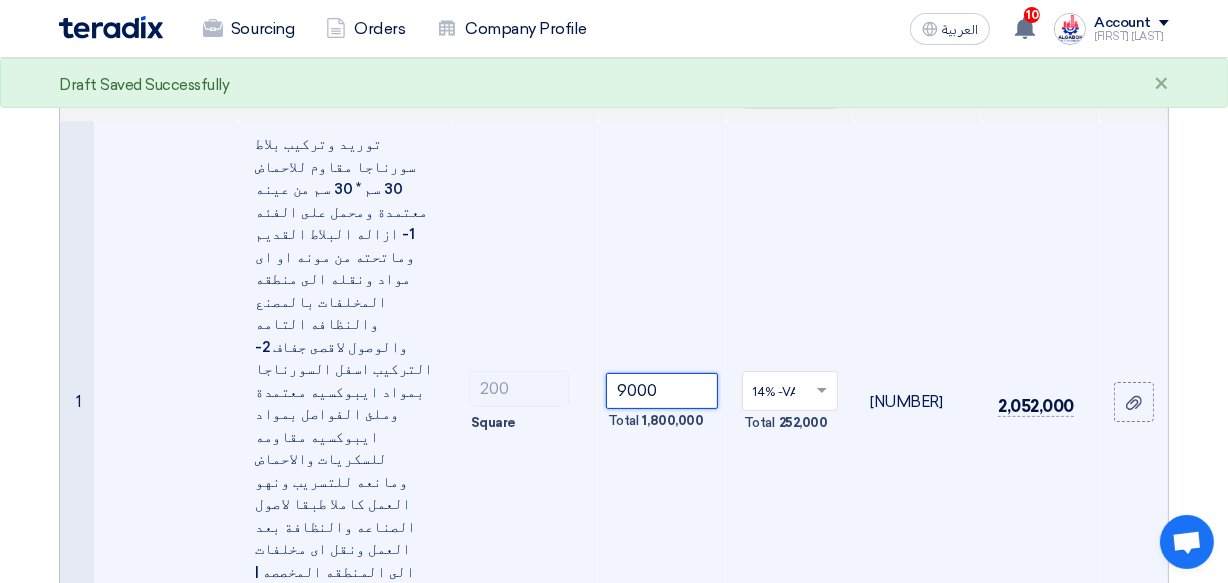 type on "9000" 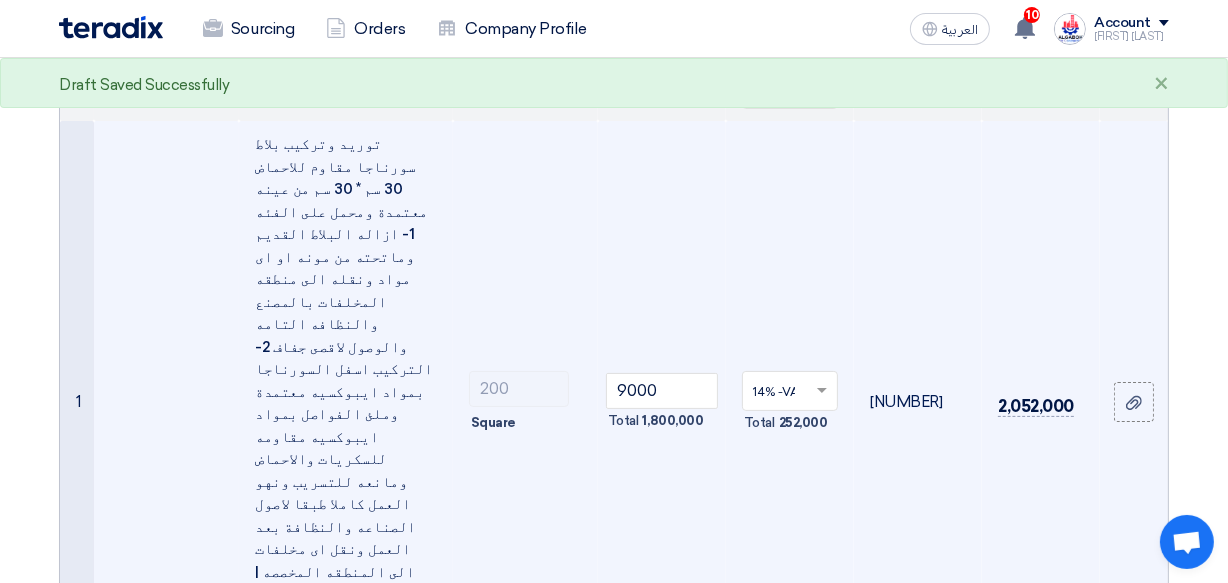 click on "[NUMBER]
Total
[NUMBER]" 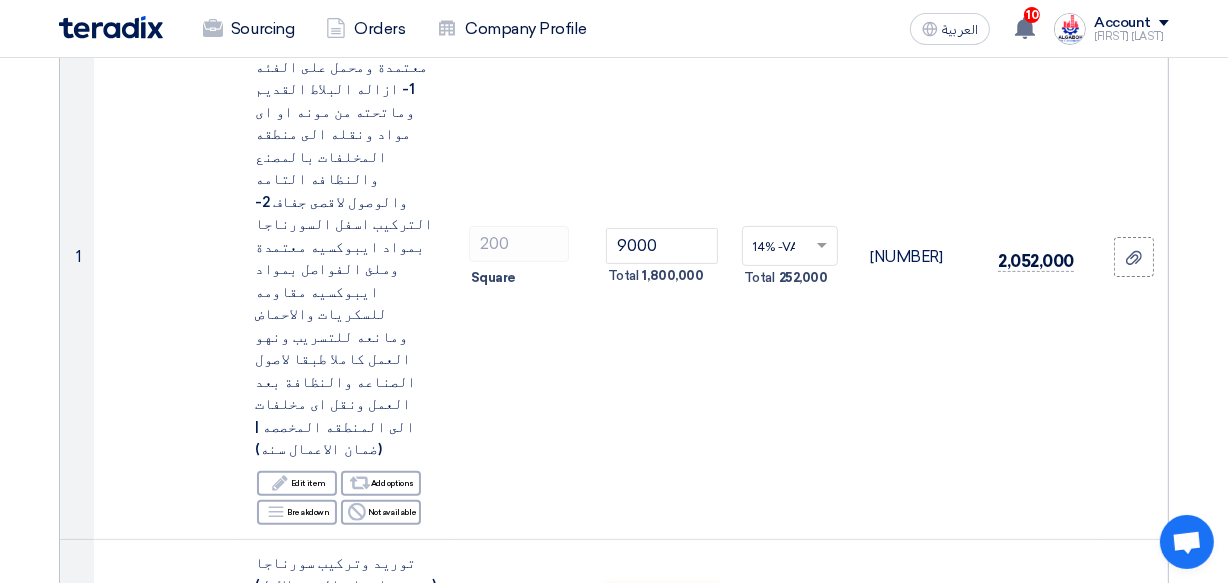 scroll, scrollTop: 419, scrollLeft: 0, axis: vertical 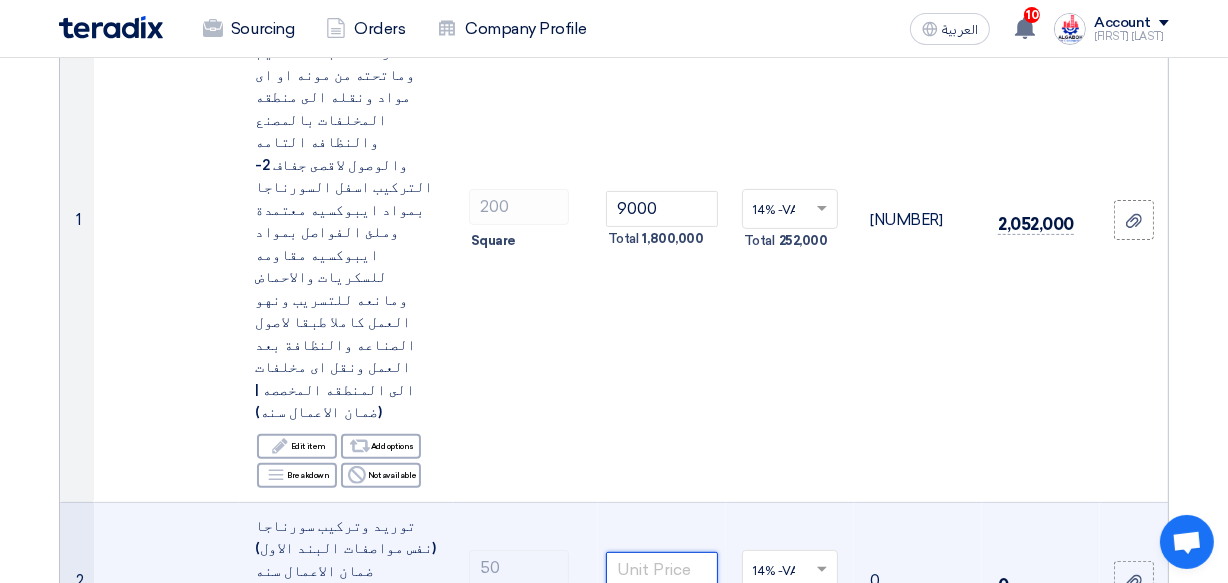 click 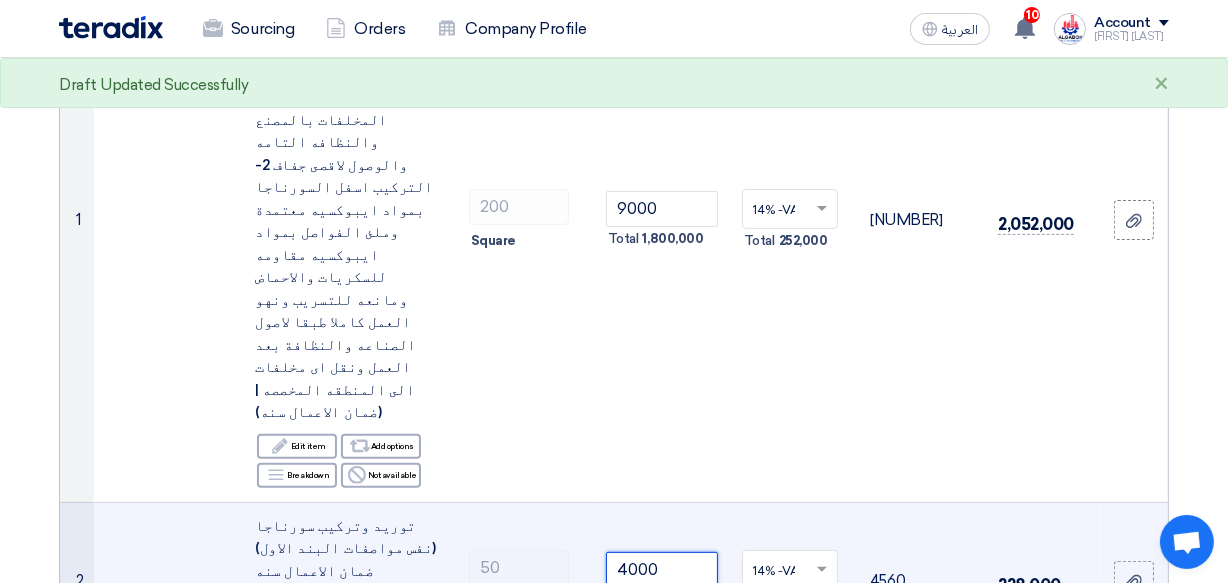 type on "4000" 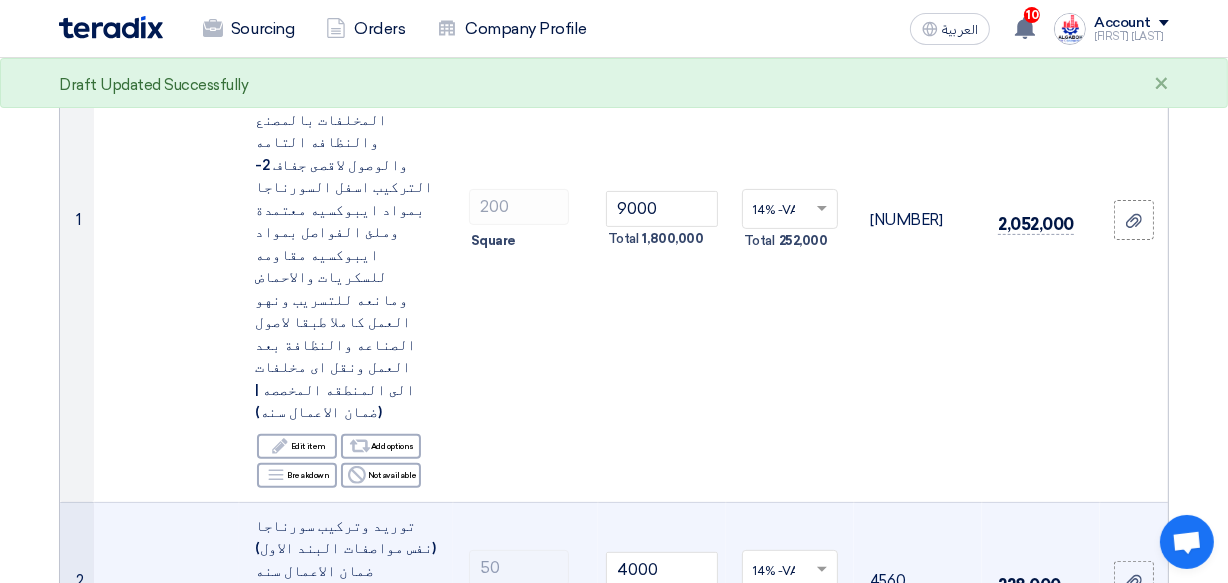 click on "50
Meter" 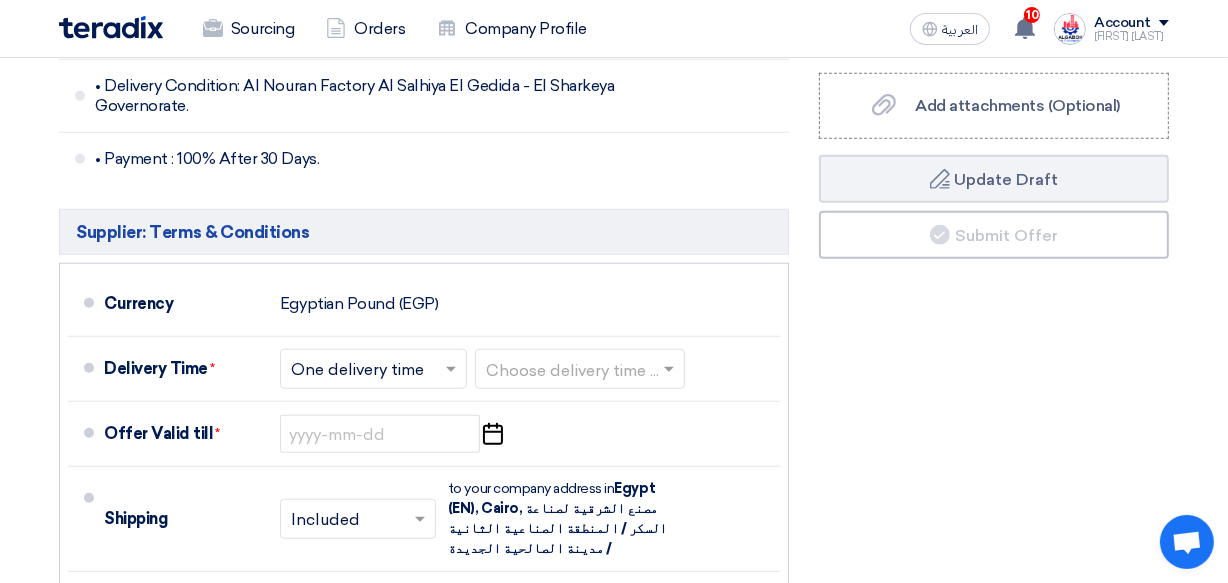 scroll, scrollTop: 1460, scrollLeft: 0, axis: vertical 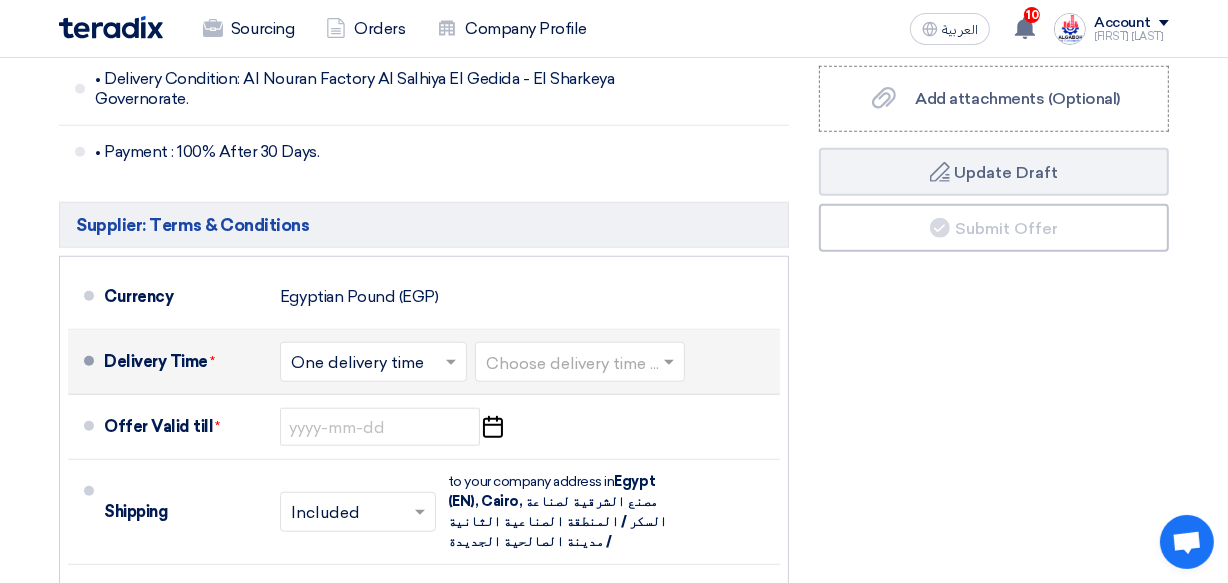 click 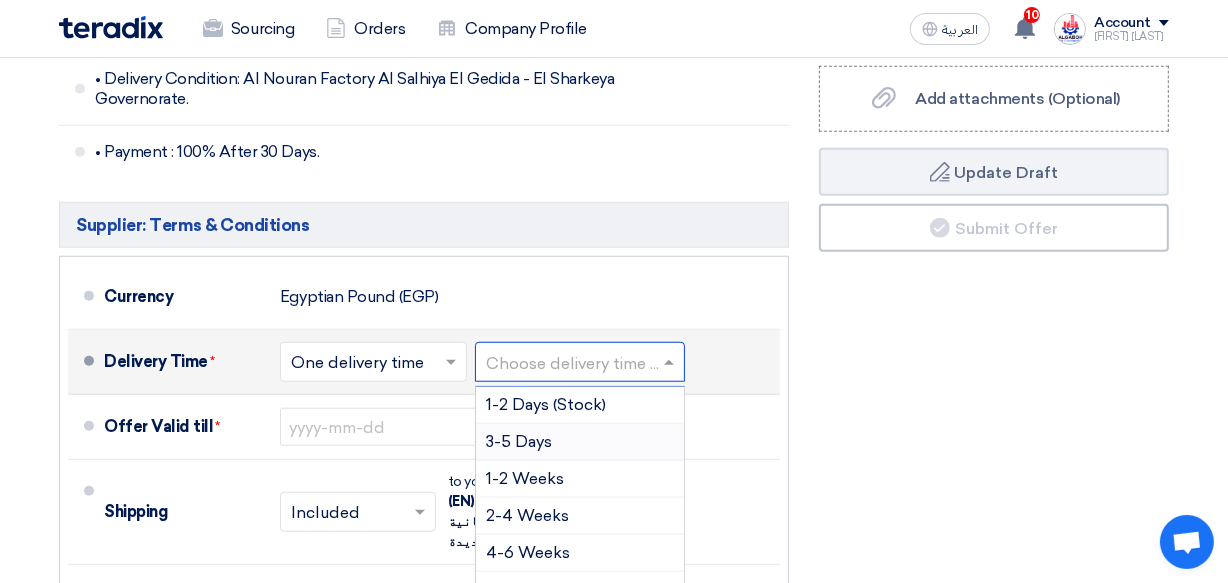 click on "3-5 Days" at bounding box center (519, 441) 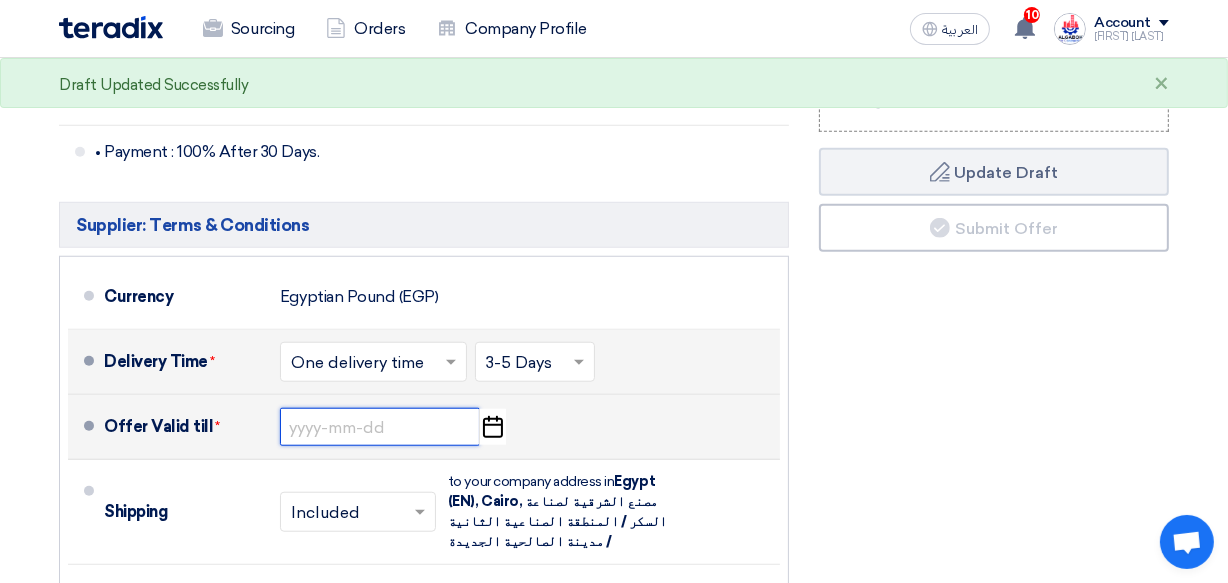 click 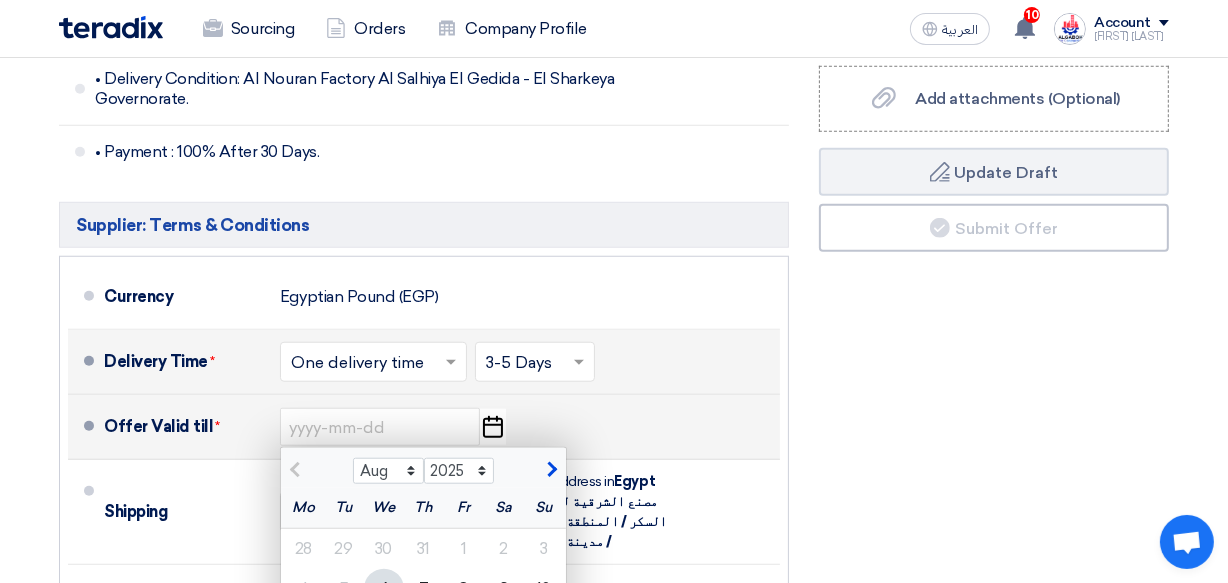 click on "13" 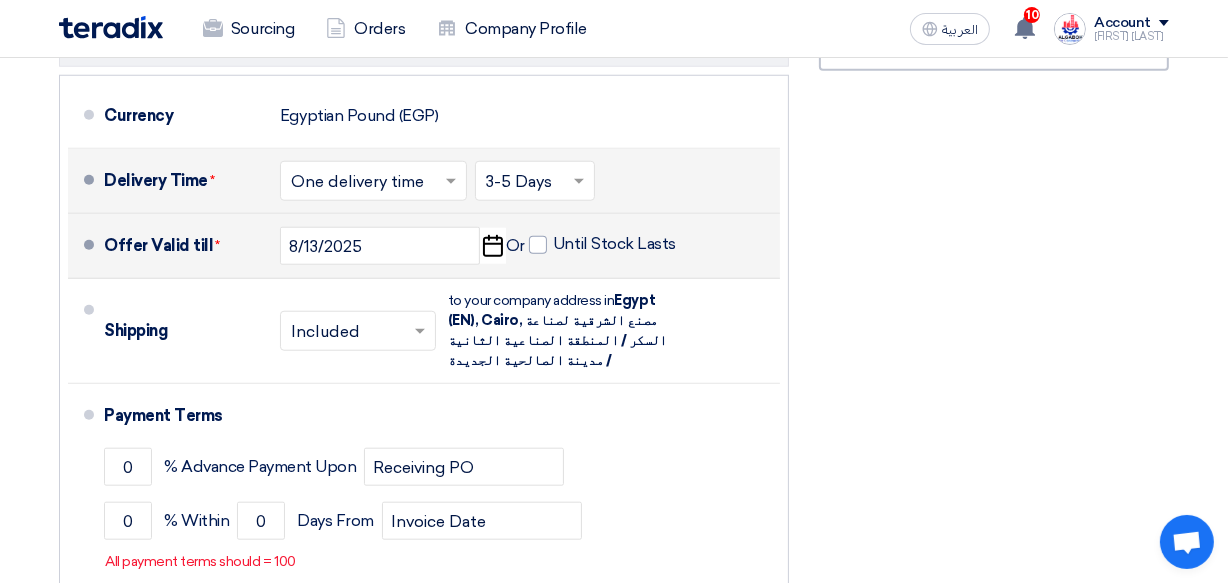scroll, scrollTop: 1642, scrollLeft: 0, axis: vertical 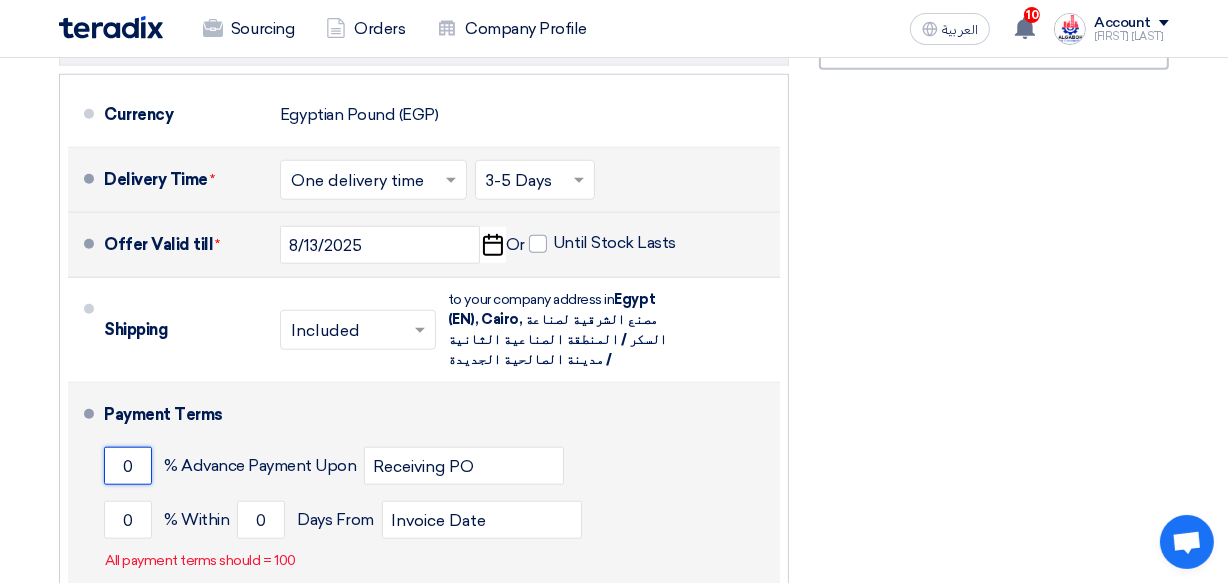 click on "0" 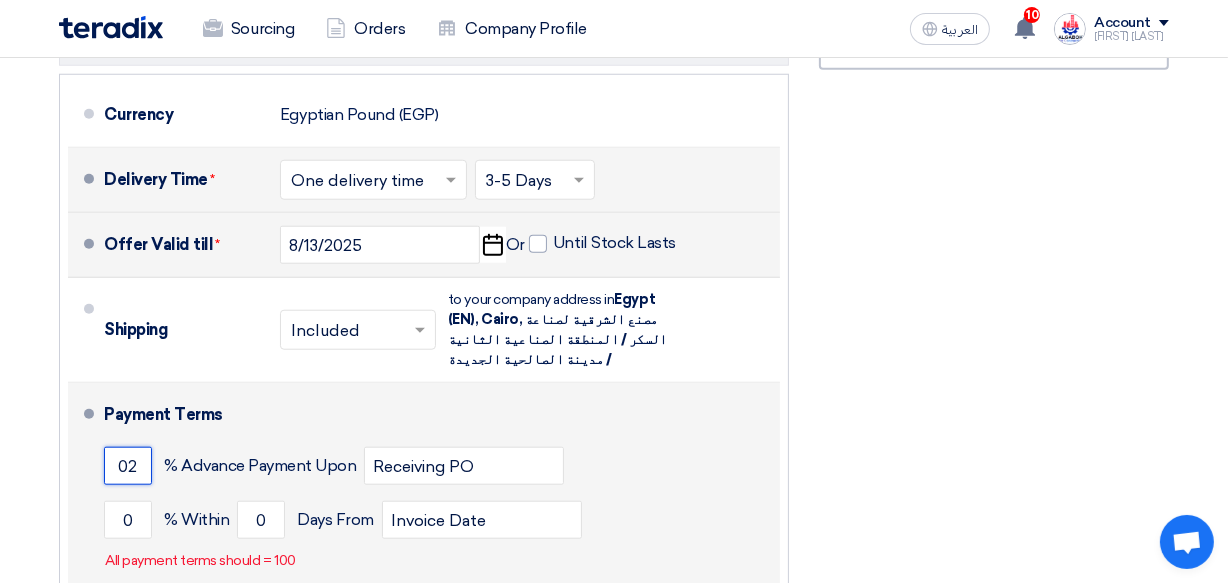 type on "0" 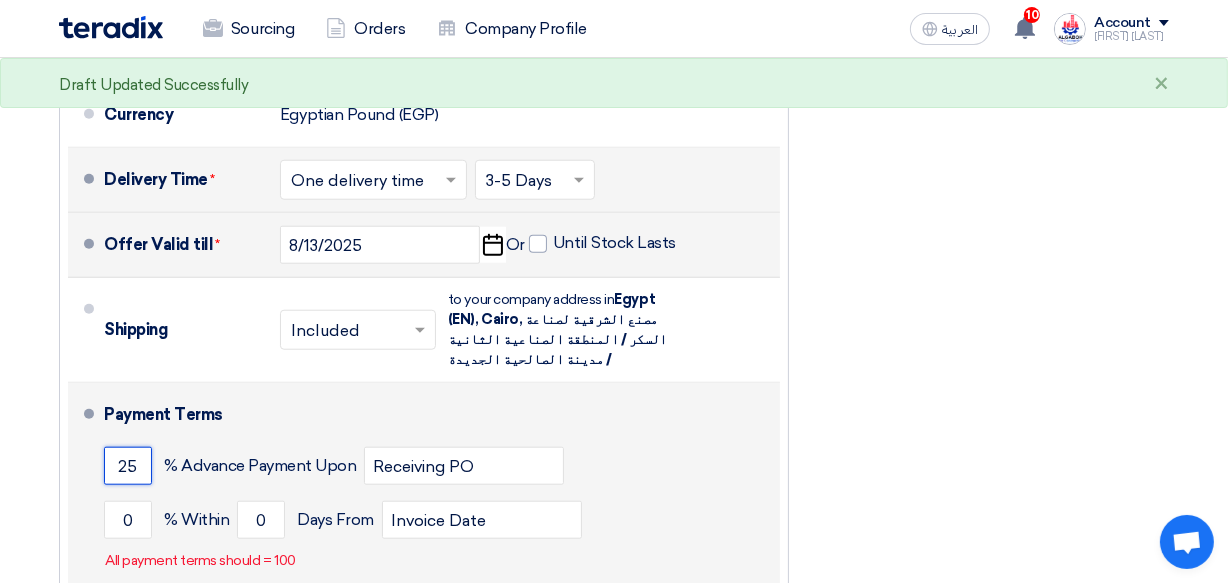 type on "2" 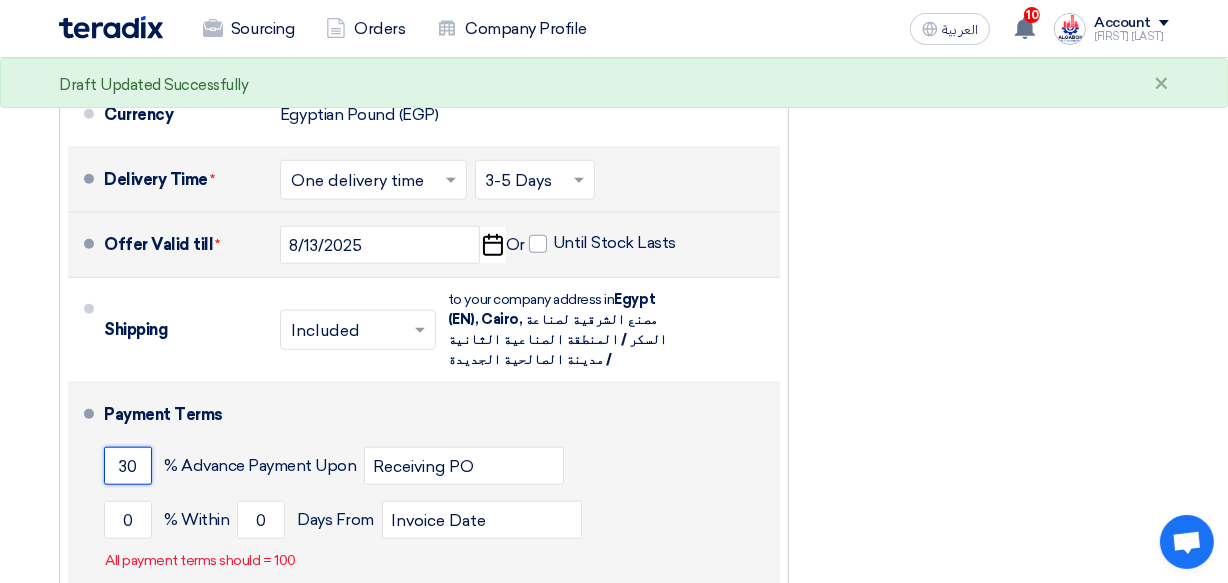 type on "30" 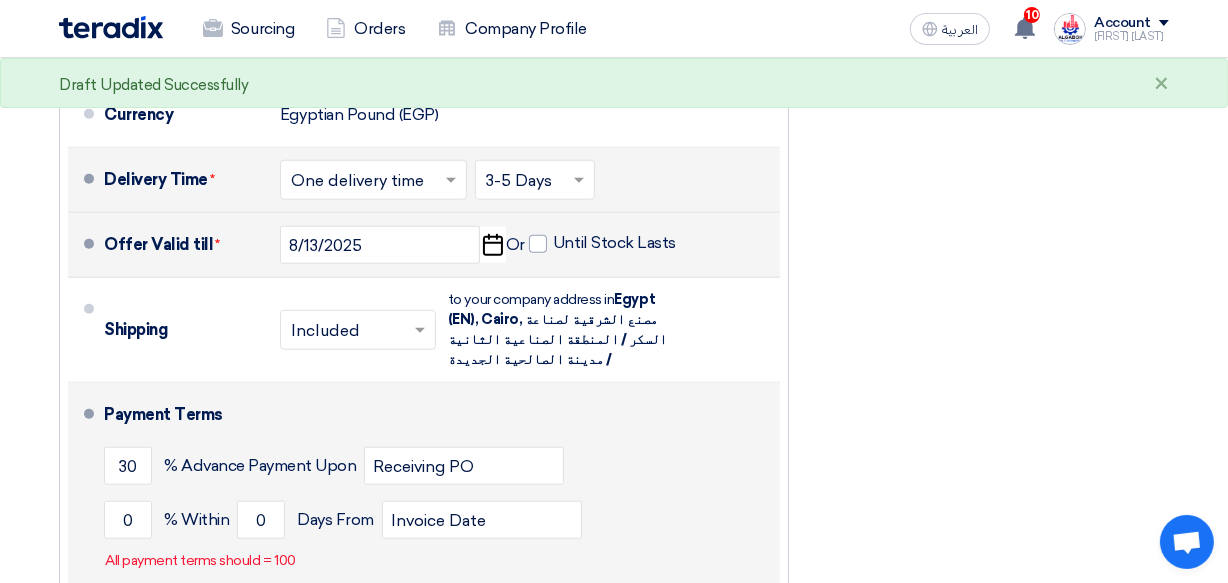 click on "Payment Terms
[NUMBER]
% Advance Payment Upon
Receiving PO
[NUMBER]
% Within
[NUMBER]
Invoice Date" 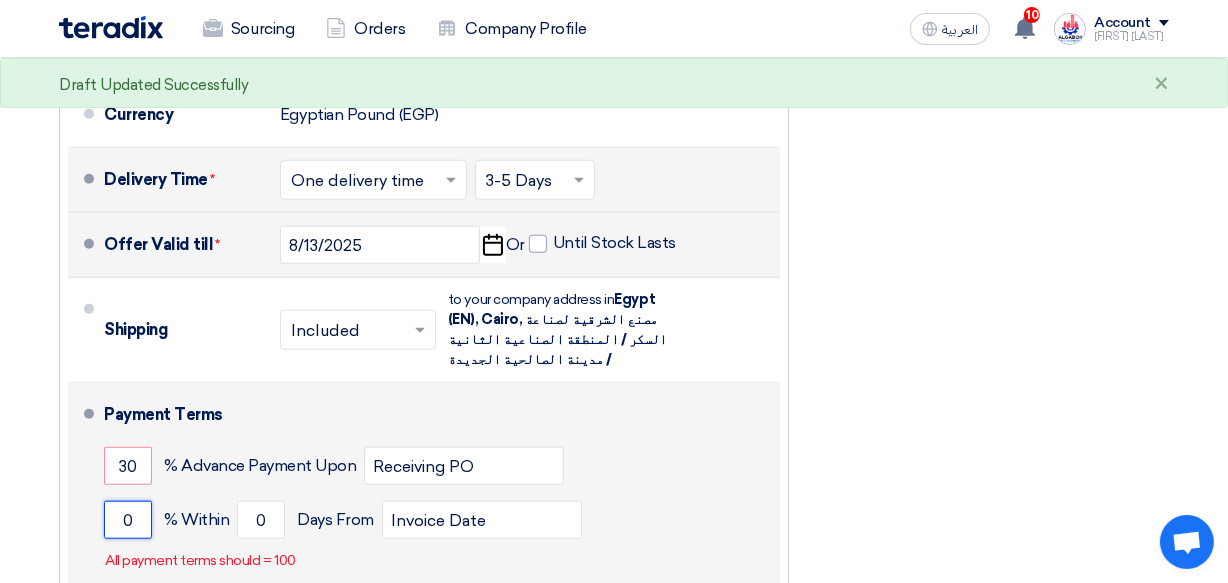 click on "0" 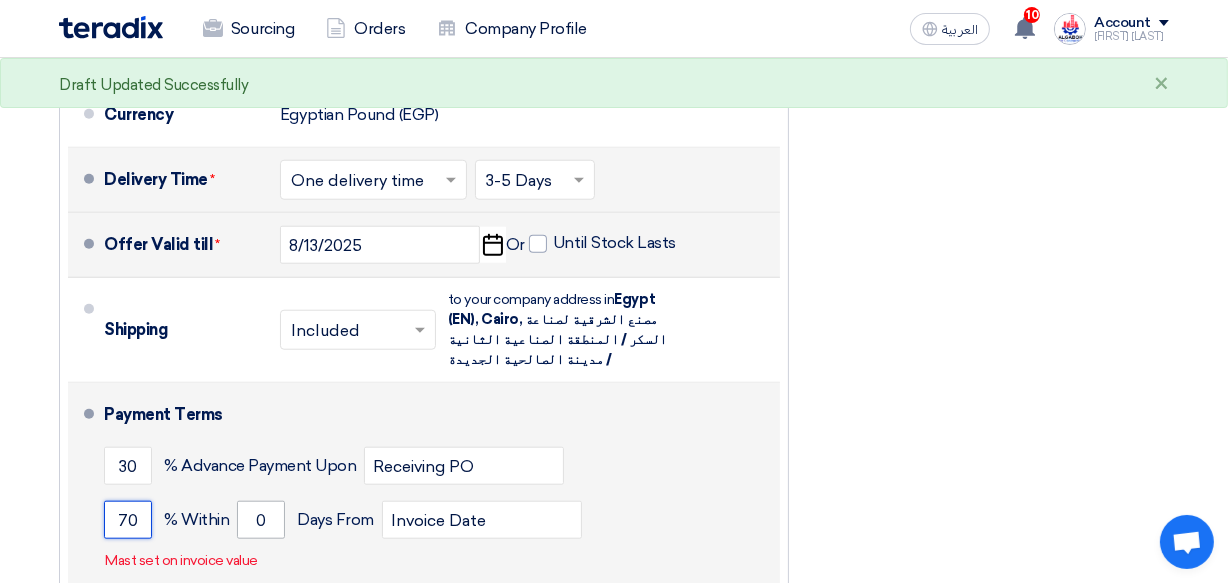 type on "70" 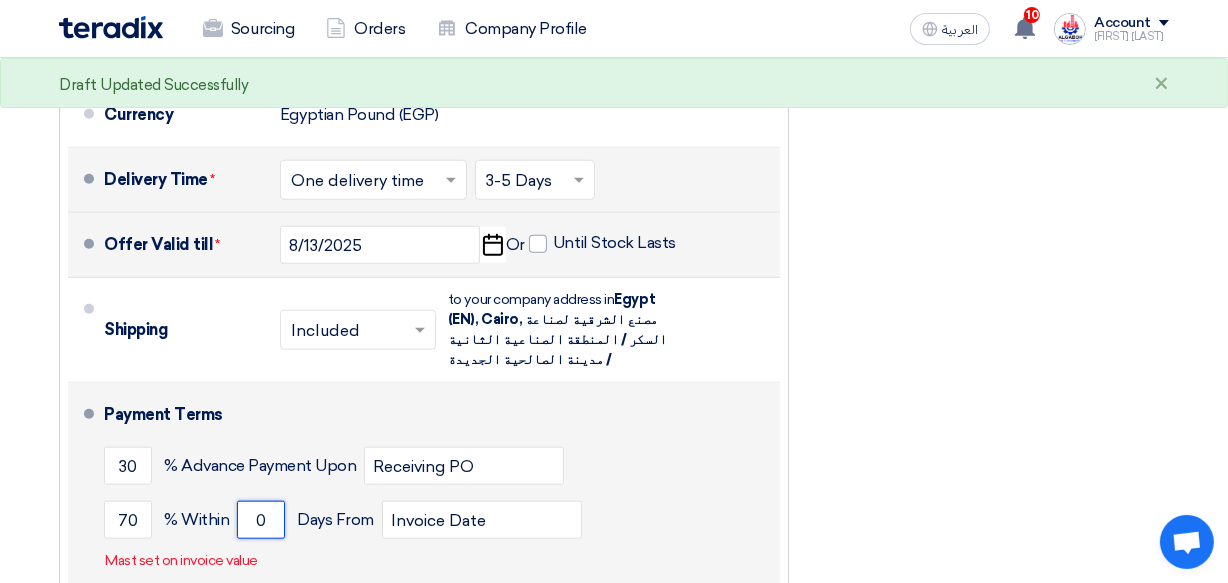 click on "0" 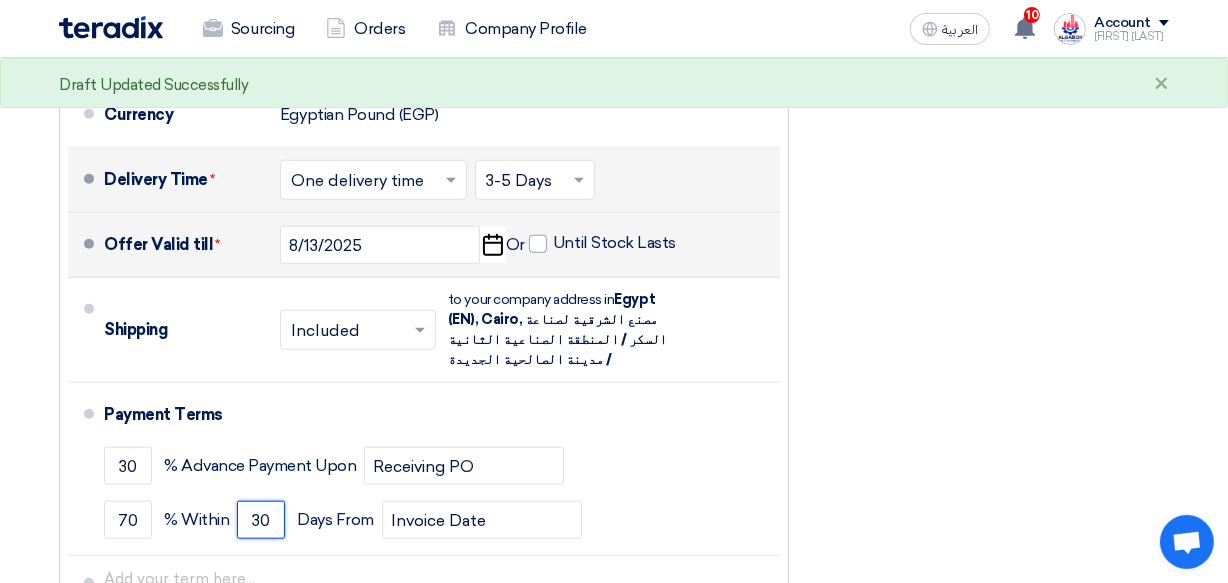type on "30" 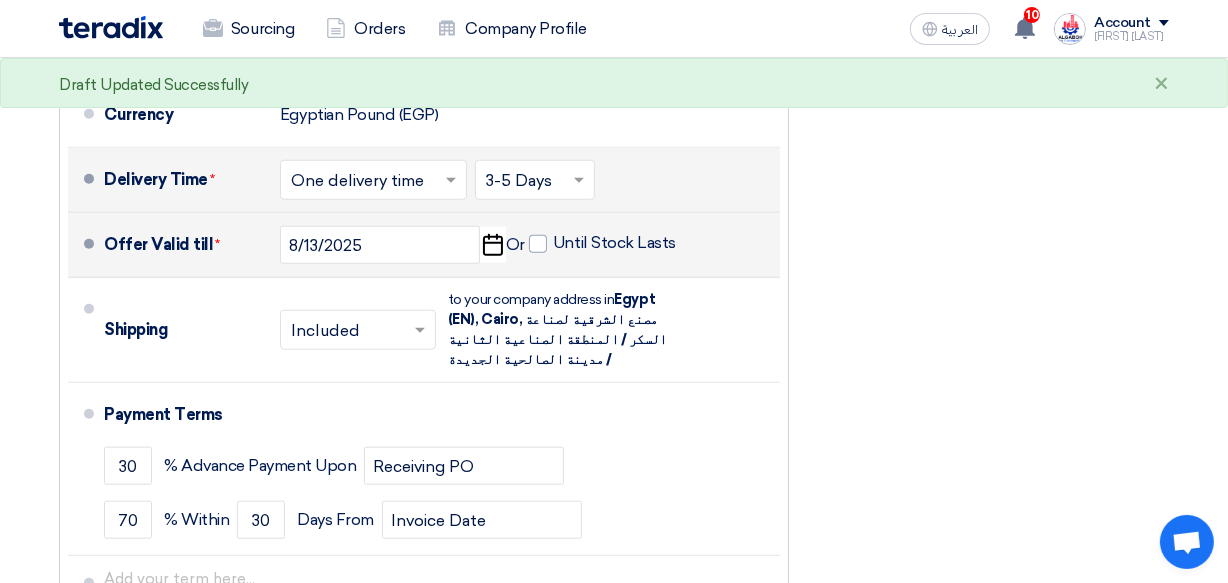 click on "+
Add new term" 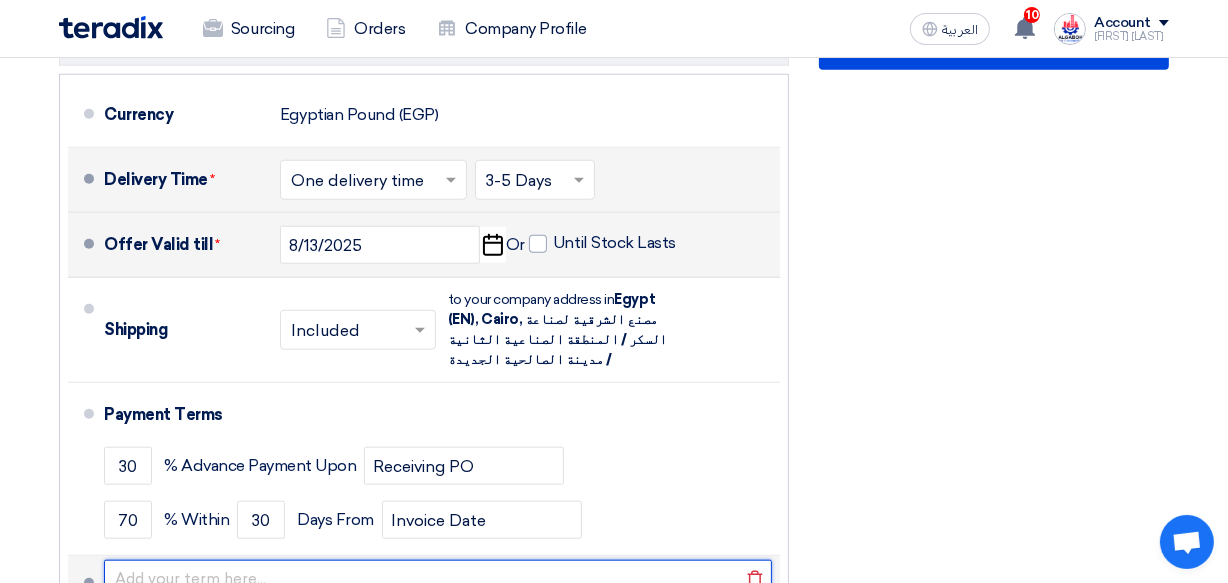 click 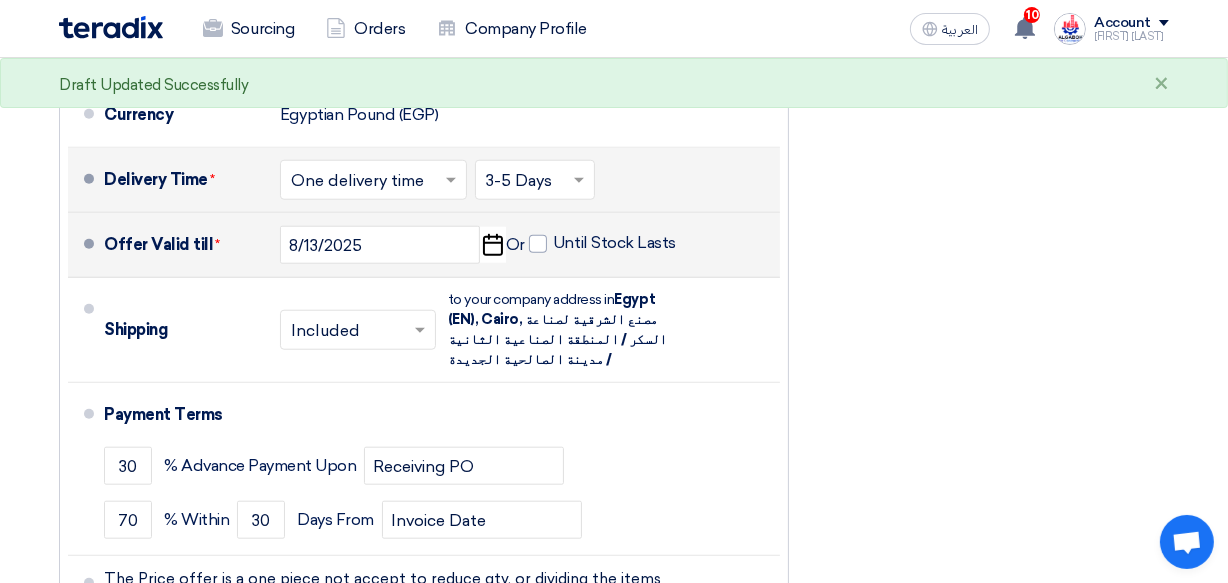 click on "+
Add new term" 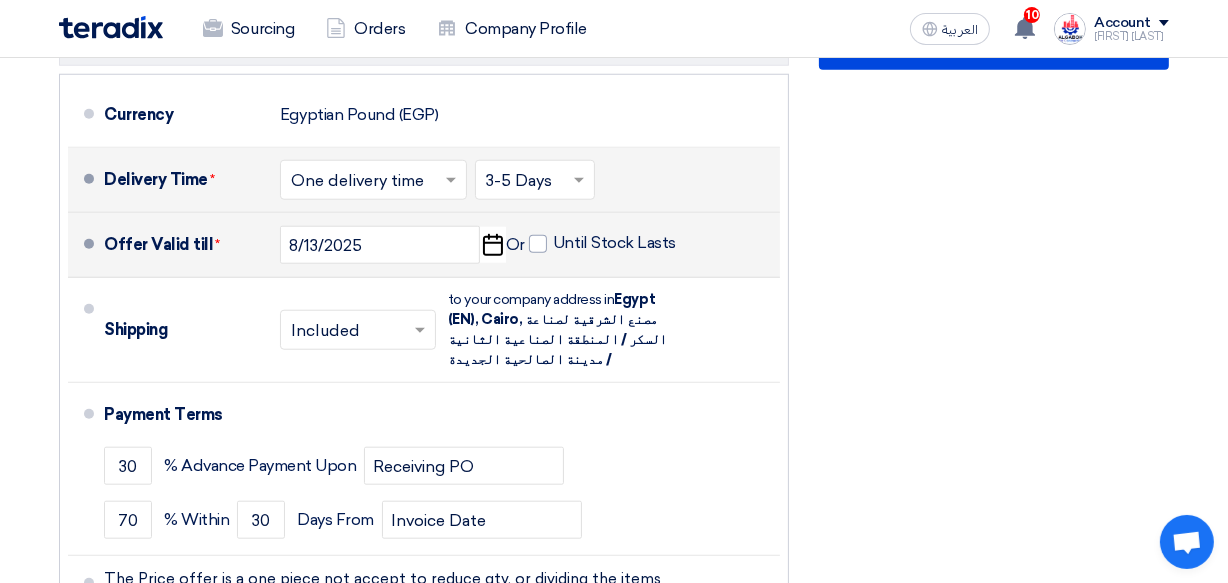 drag, startPoint x: 568, startPoint y: 470, endPoint x: 627, endPoint y: 478, distance: 59.5399 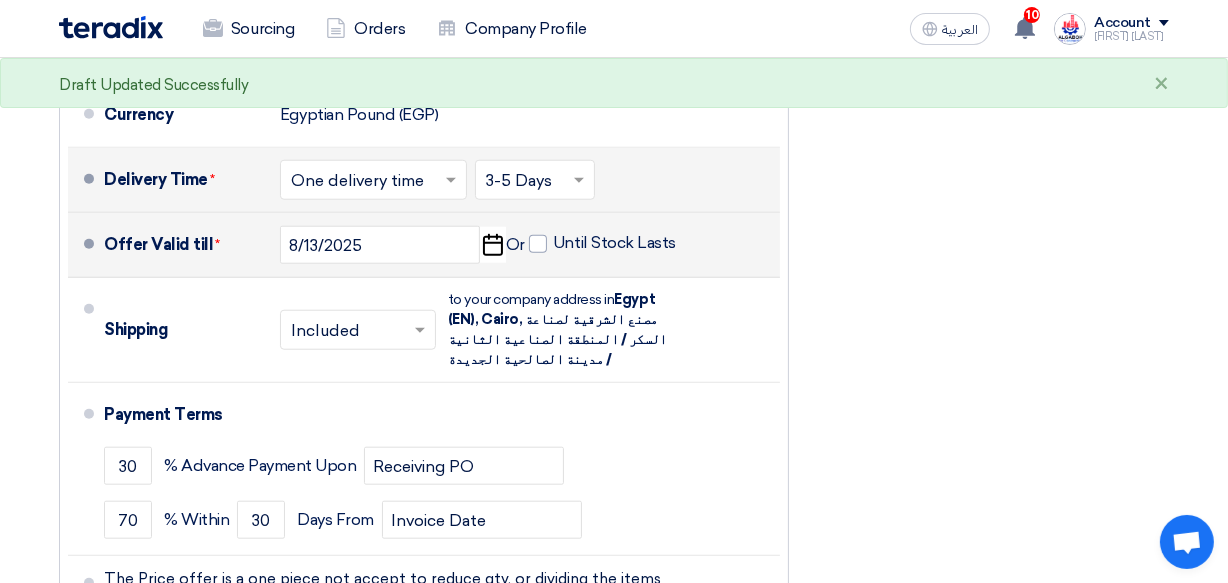 click on "The work procedures, The Samples and data sheets will be submitted" 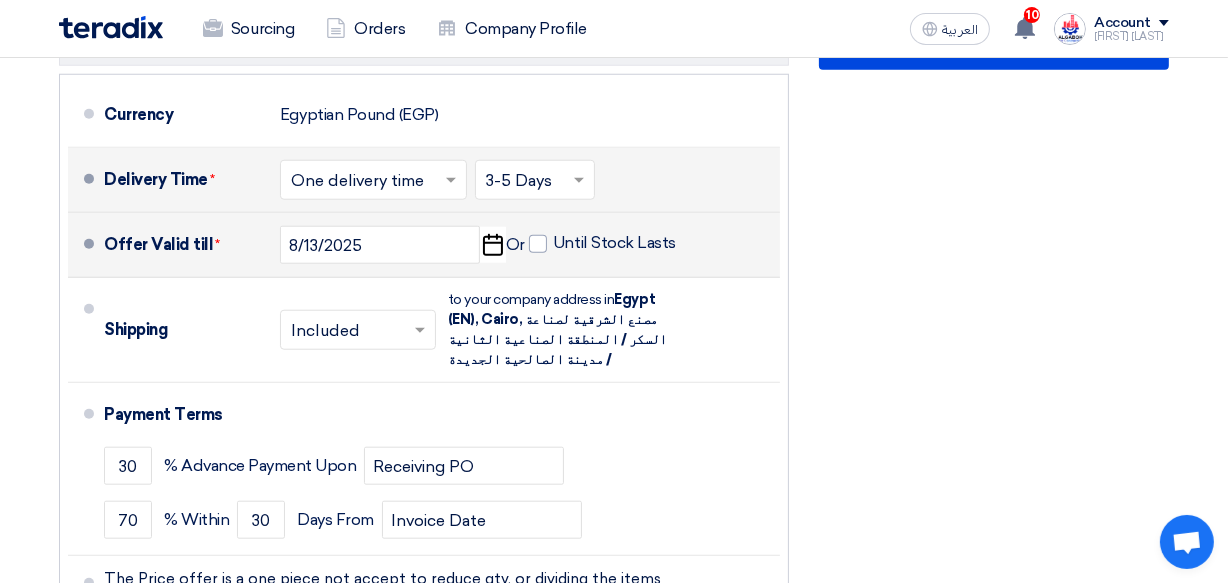 scroll, scrollTop: 0, scrollLeft: 447, axis: horizontal 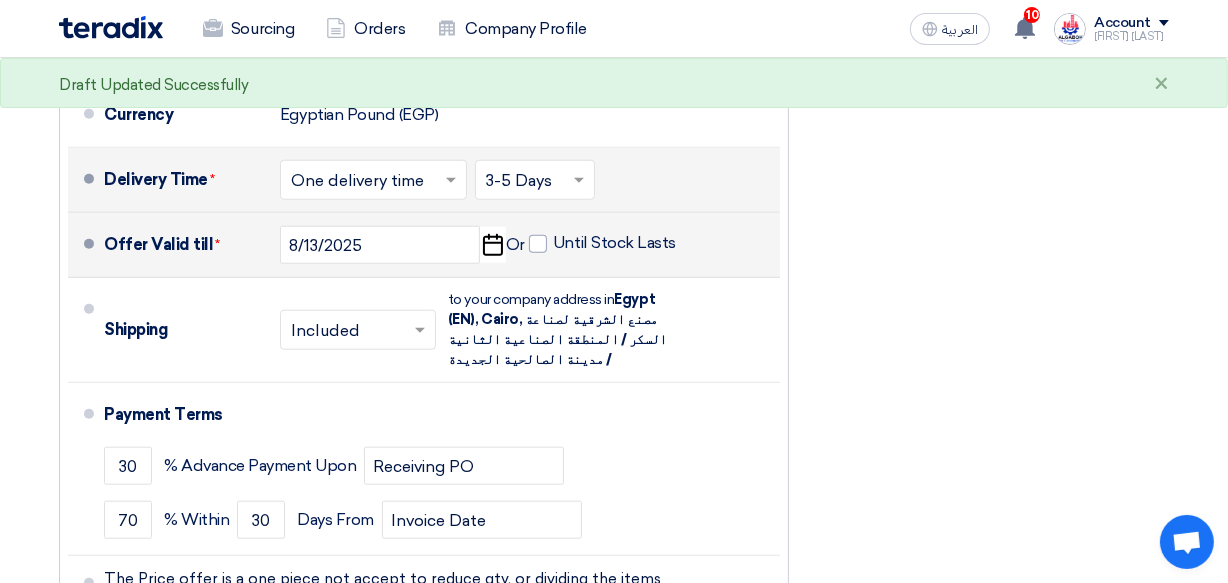click on "The work procedures, The Samples and data sheets will be submitted in advance after recieving PO for take approval before starting executing the task" 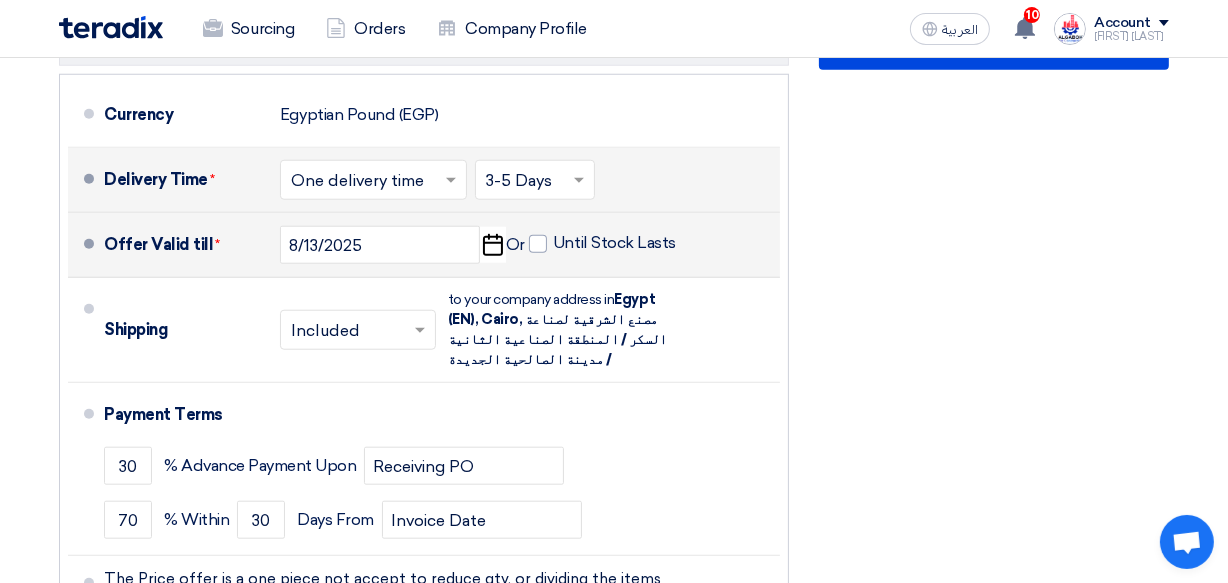 scroll, scrollTop: 0, scrollLeft: 0, axis: both 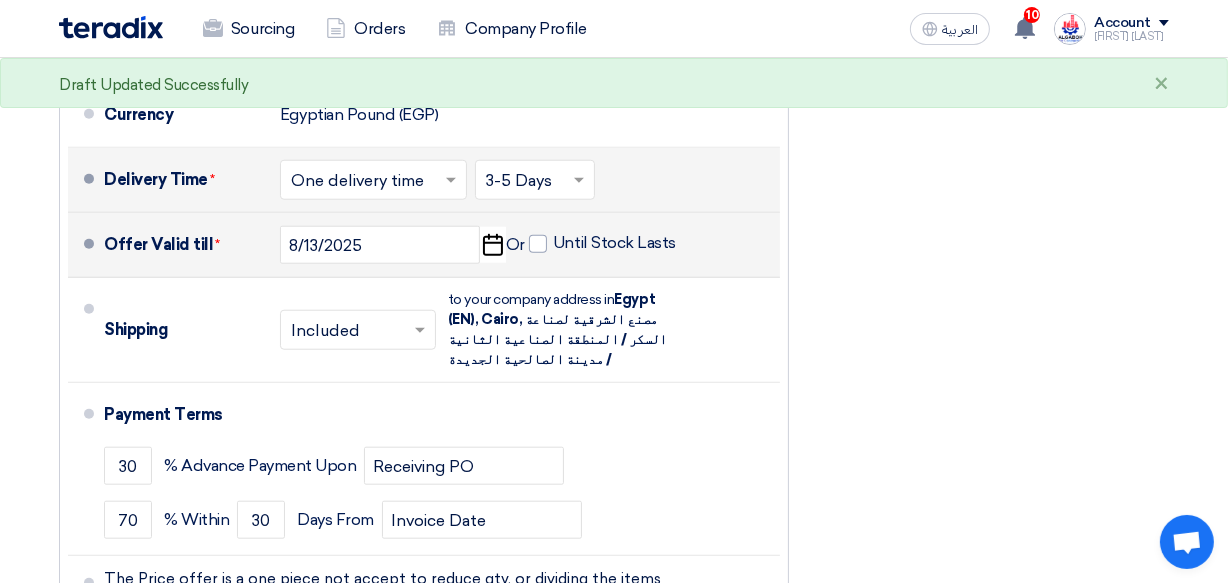 click on "The work procedures, The Sample and Epoxy data sheets will be submitted in advance after receiving PO for take approval before starting executing the task" 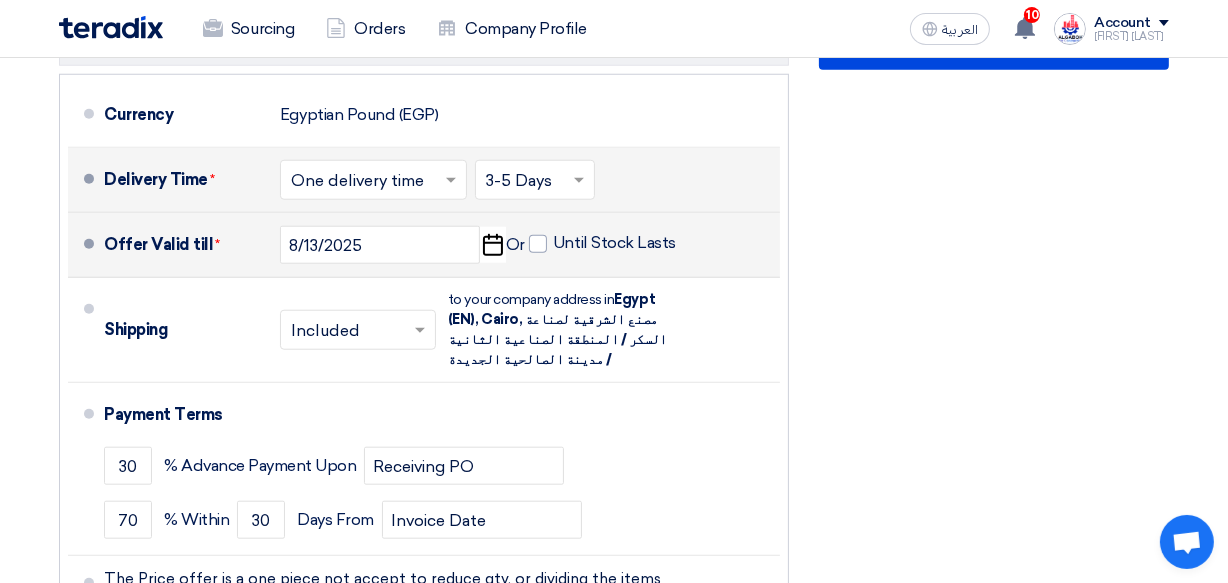click on "The work procedures, the Sample and Epoxy data sheets will be submitted in advance after receiving PO for take approval before starting executing the task" 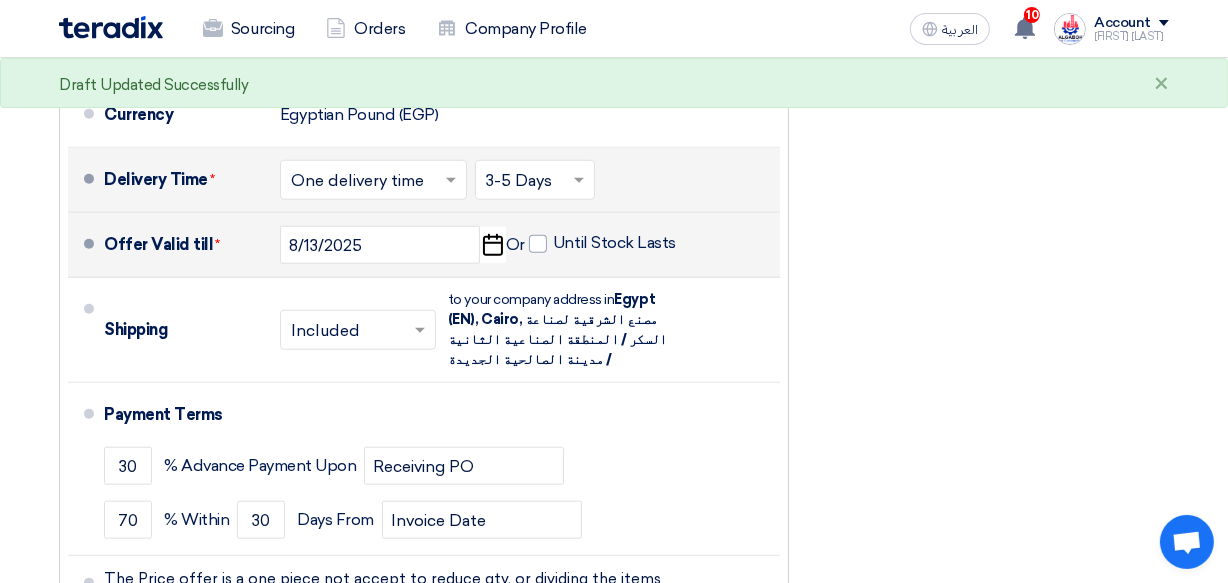 click on "The work procedures, the Sample of sornaga and Epoxy data sheets will be submitted in advance after receiving PO for take approval before starting executing the task" 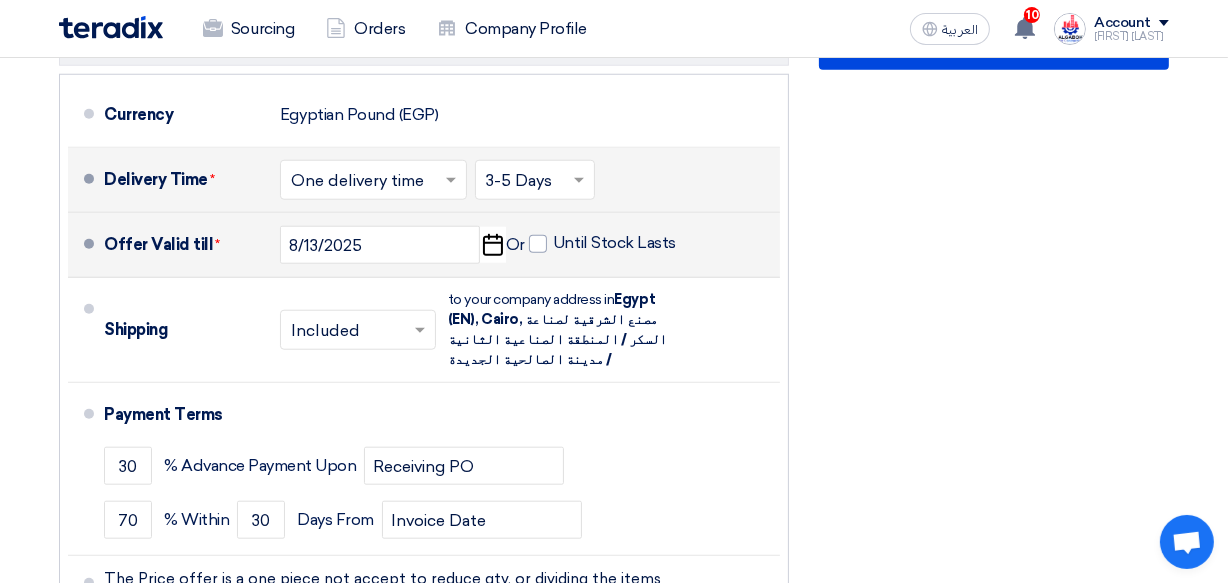 type on "The work procedures, the Sample of sornaga and Epoxy data sheets will be submitted in advance after receiving PO for take approval before starting executing the task" 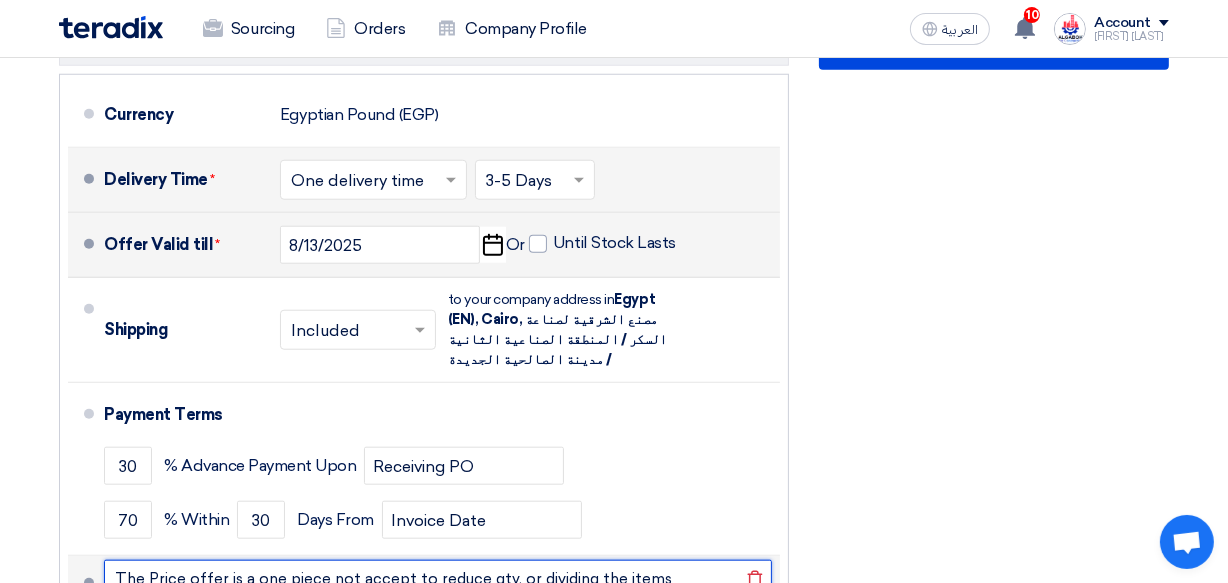 drag, startPoint x: 395, startPoint y: 469, endPoint x: 740, endPoint y: 407, distance: 350.52673 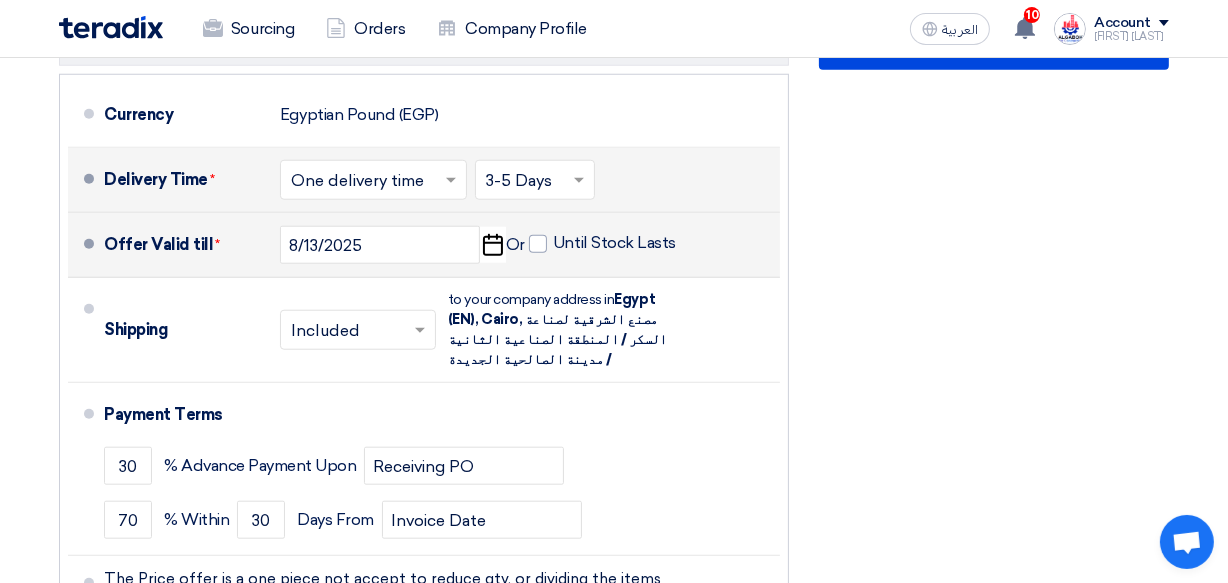 click on "+
Add new term" 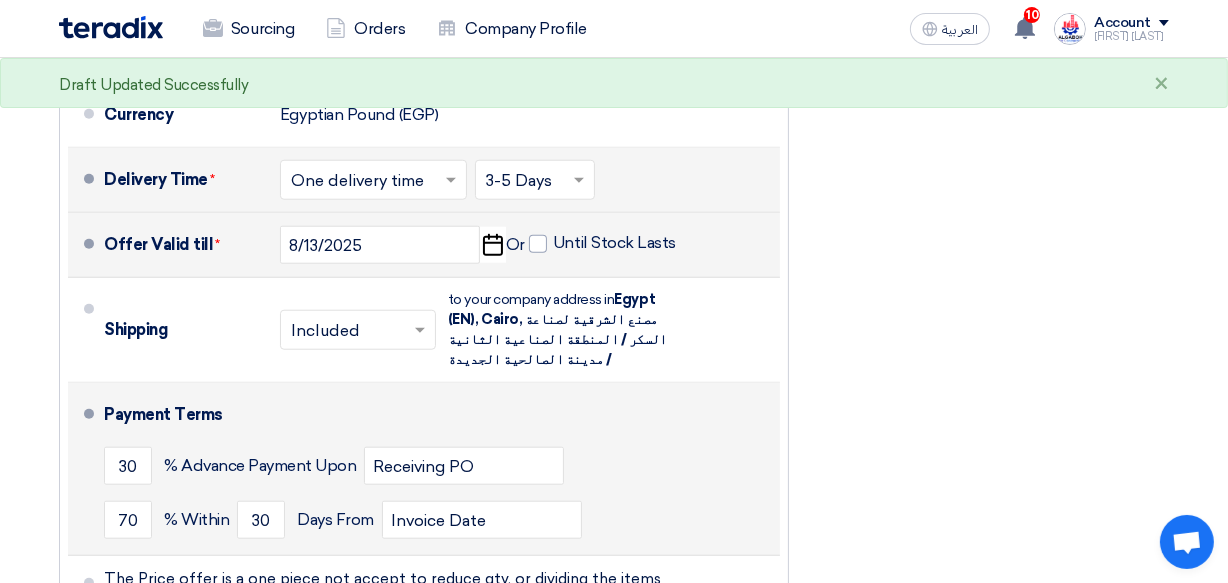 click on "[NUMBER]
% Within
[NUMBER]
Days From
Invoice Date" 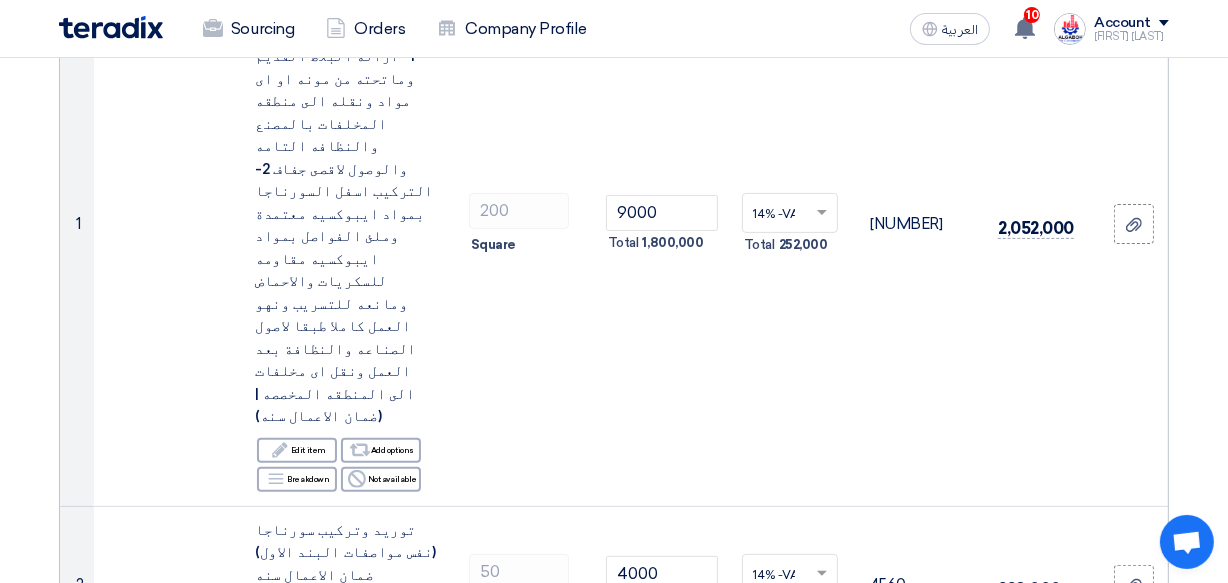 scroll, scrollTop: 430, scrollLeft: 0, axis: vertical 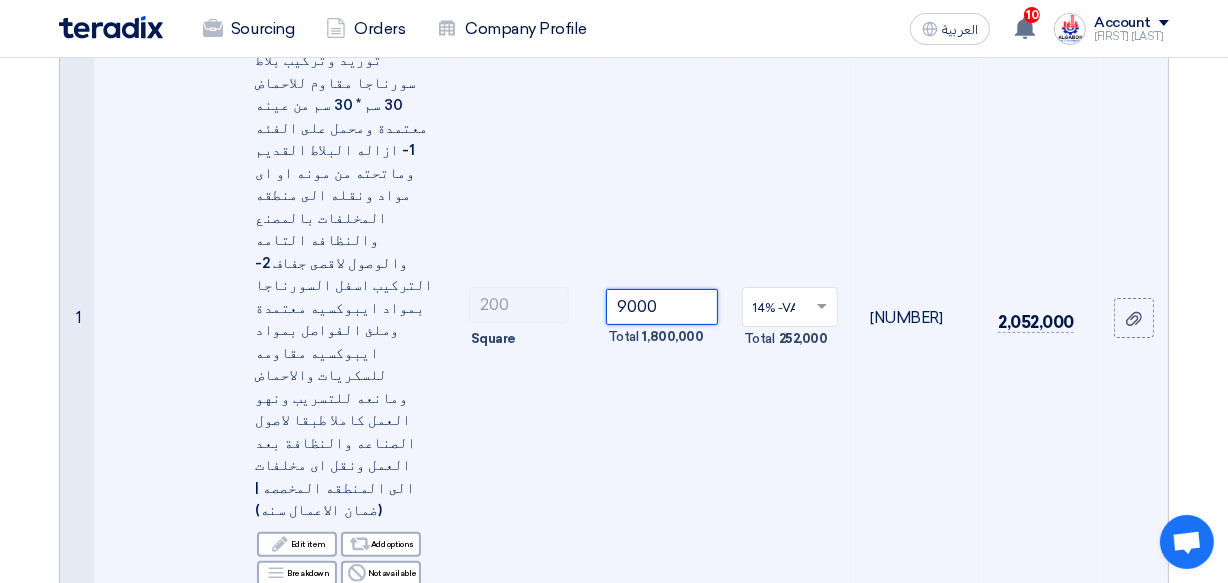 click on "9000" 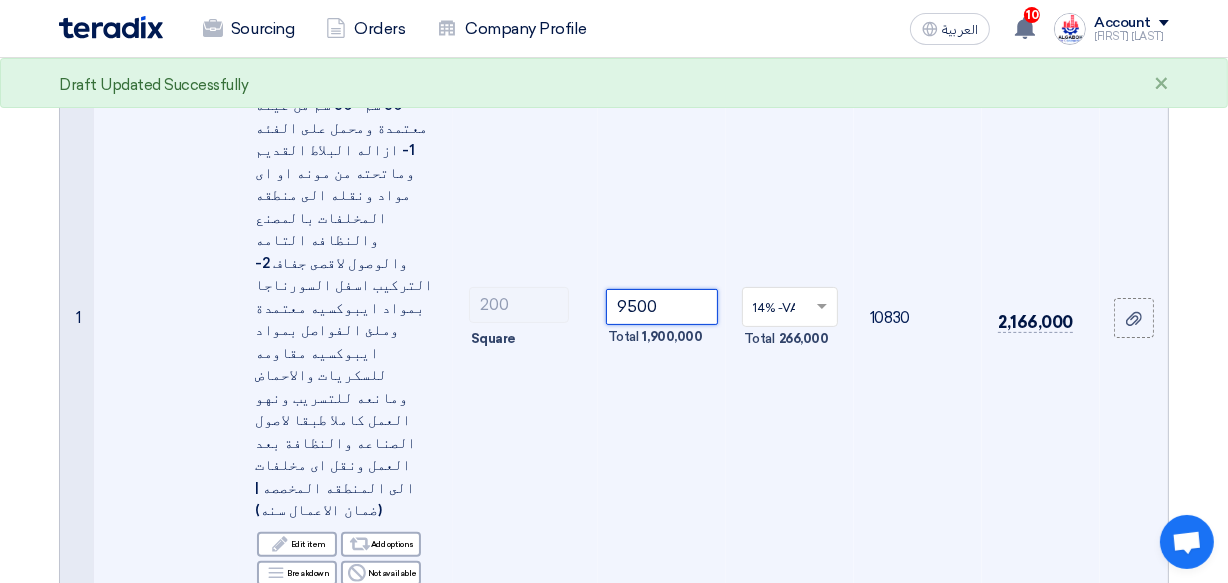 type on "9500" 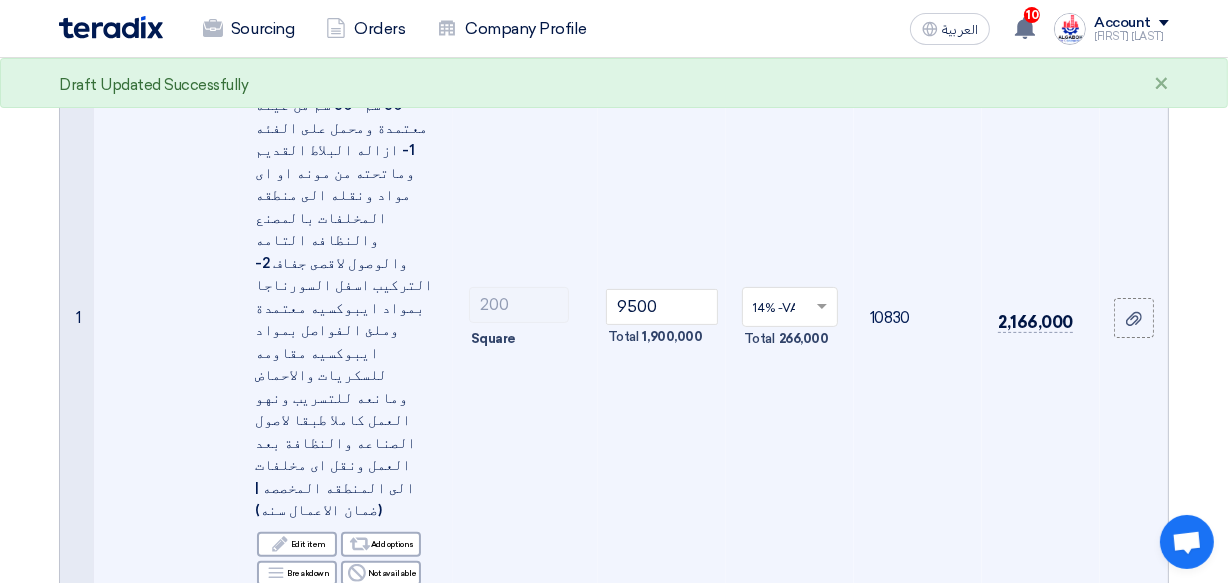 click on "[NUMBER]
Total
[NUMBER]" 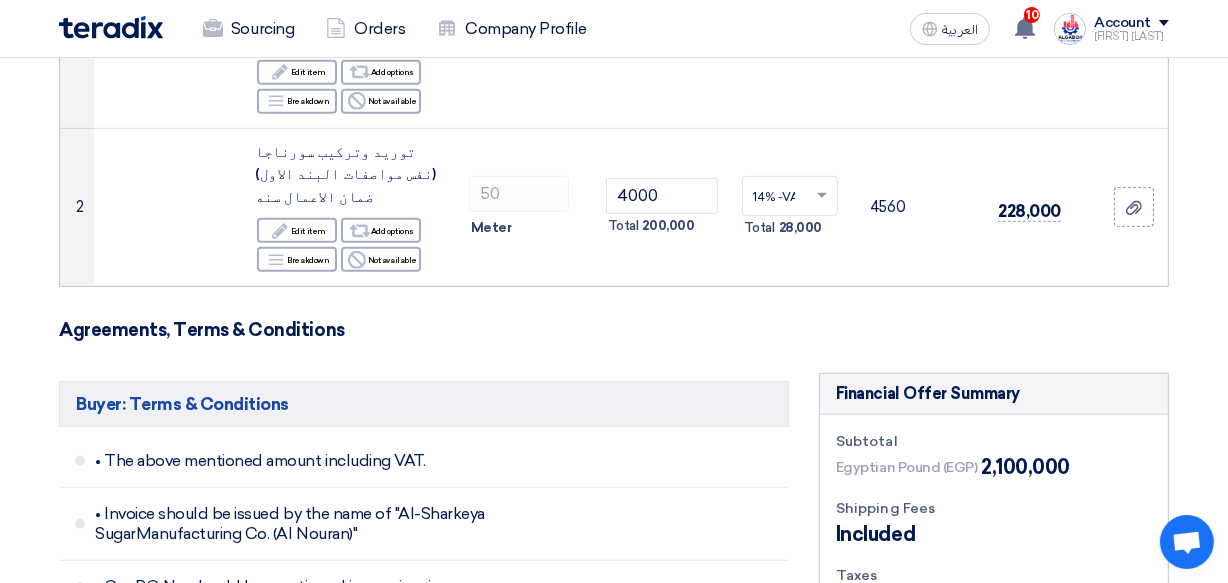 scroll, scrollTop: 806, scrollLeft: 0, axis: vertical 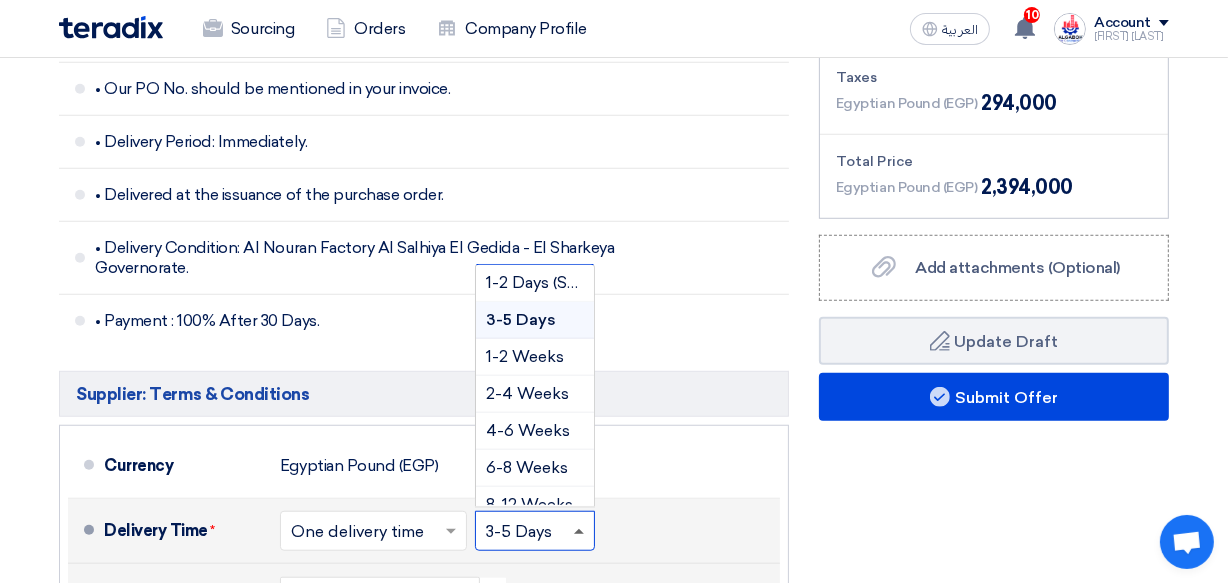 click 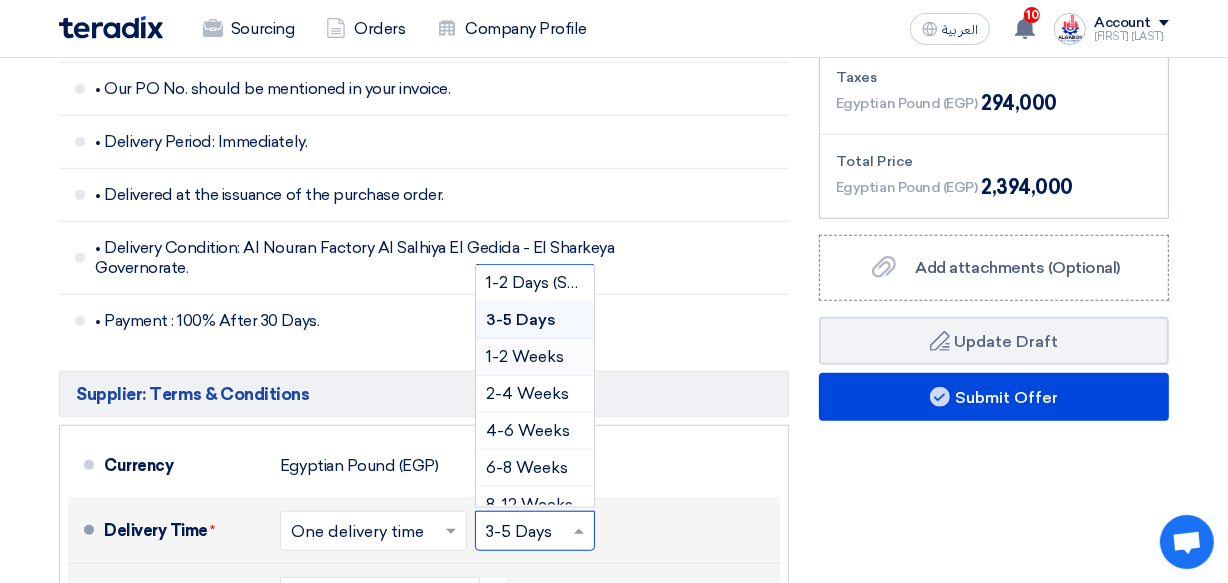 click on "1-2 Weeks" at bounding box center [525, 356] 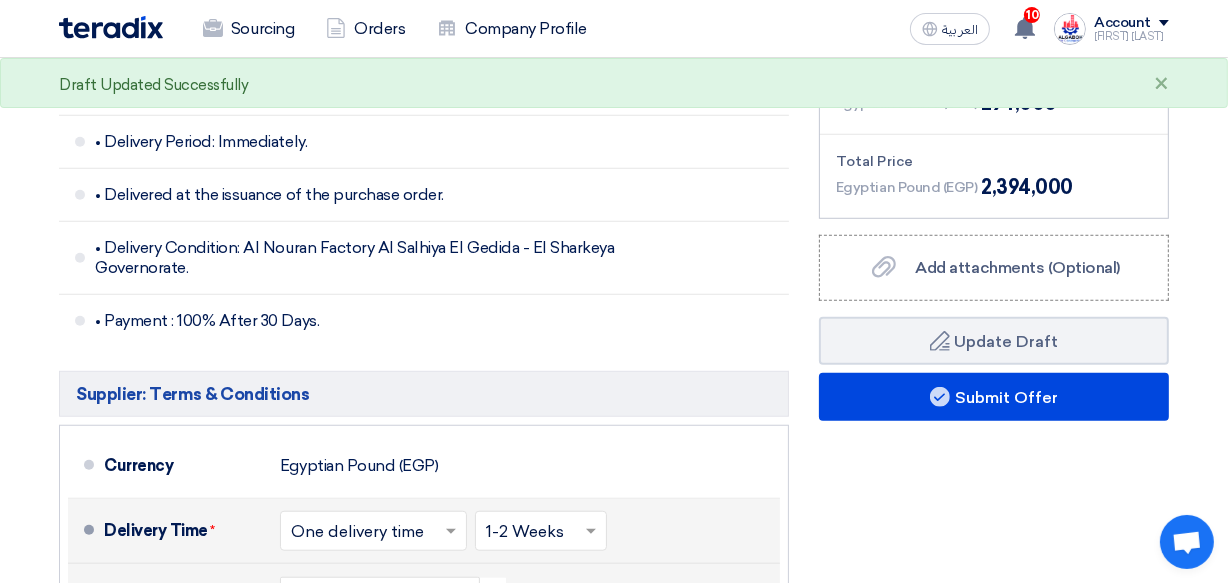click on "Financial Offer Summary
Subtotal
Egyptian Pound (EGP)
[NUMBER]
Shipping Fees" 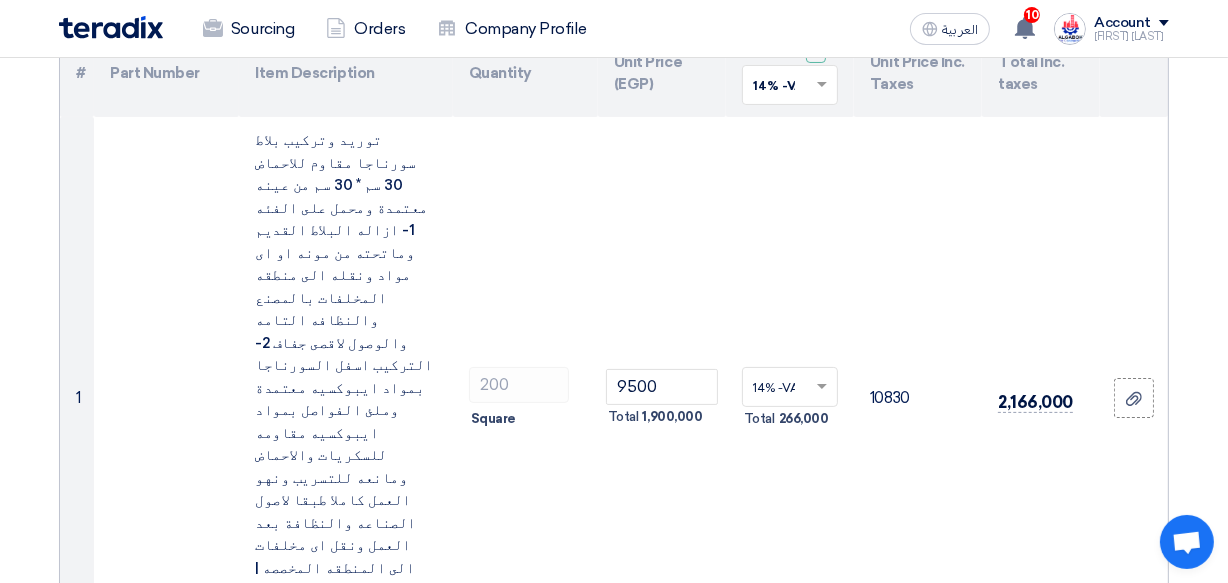 scroll, scrollTop: 254, scrollLeft: 0, axis: vertical 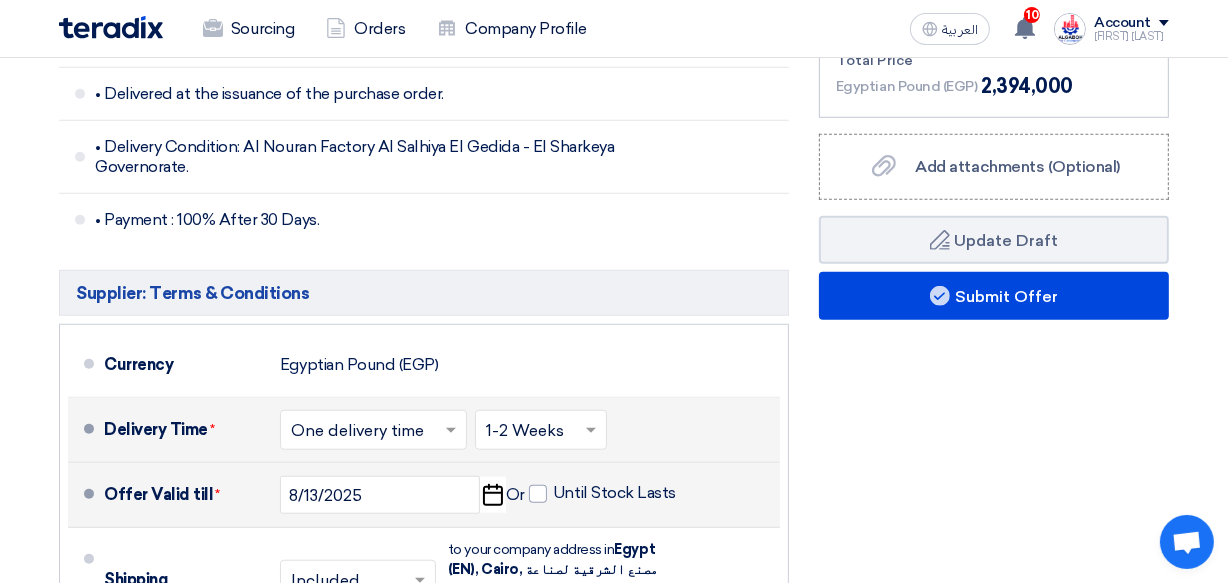 click on "Financial Offer Summary
Subtotal
Egyptian Pound (EGP)
[NUMBER]
Shipping Fees" 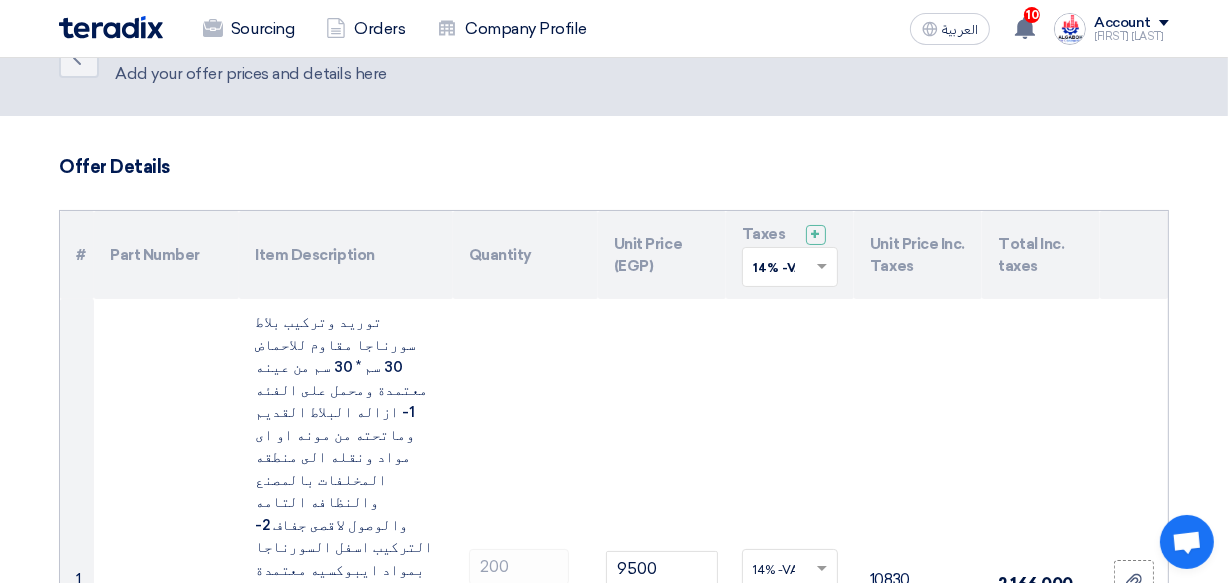 scroll, scrollTop: 0, scrollLeft: 0, axis: both 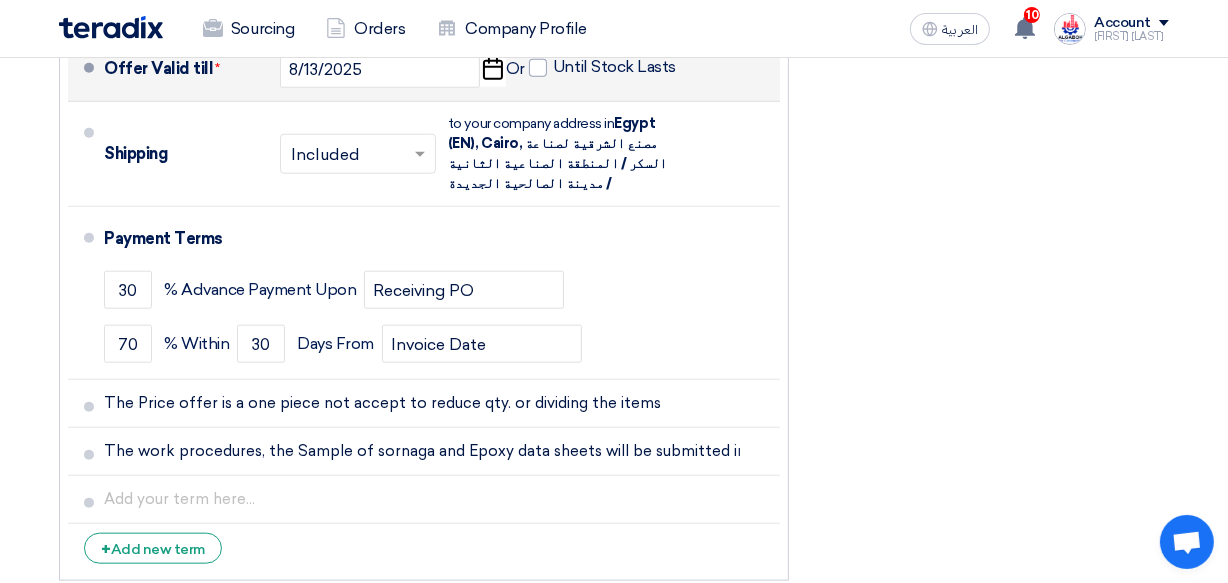 click on "Financial Offer Summary
Subtotal
Egyptian Pound (EGP)
[NUMBER]
Shipping Fees" 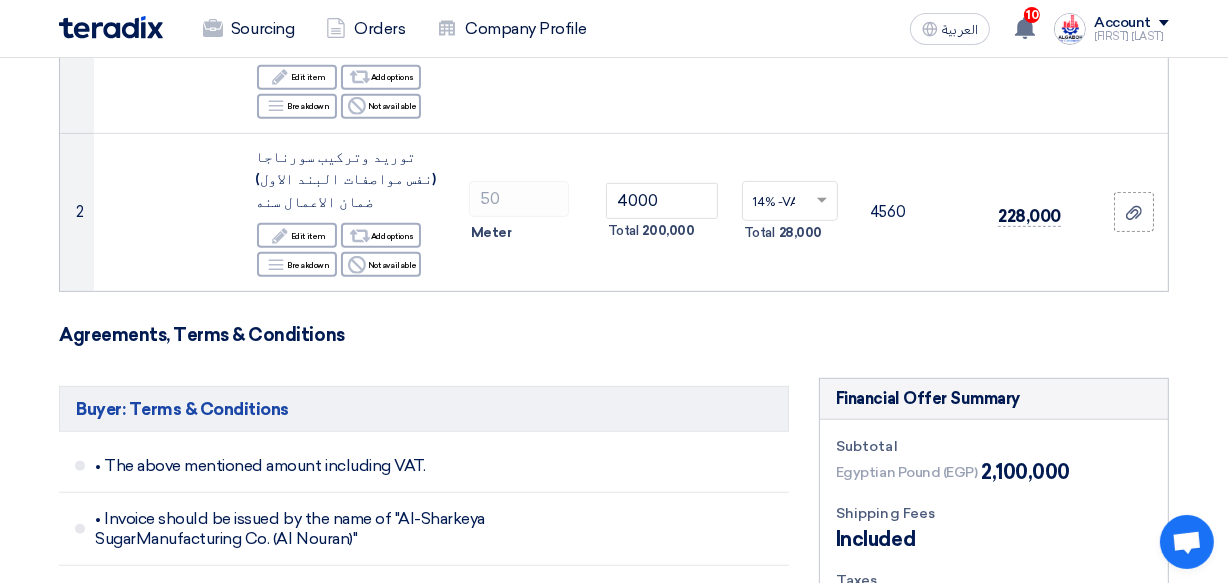 scroll, scrollTop: 848, scrollLeft: 0, axis: vertical 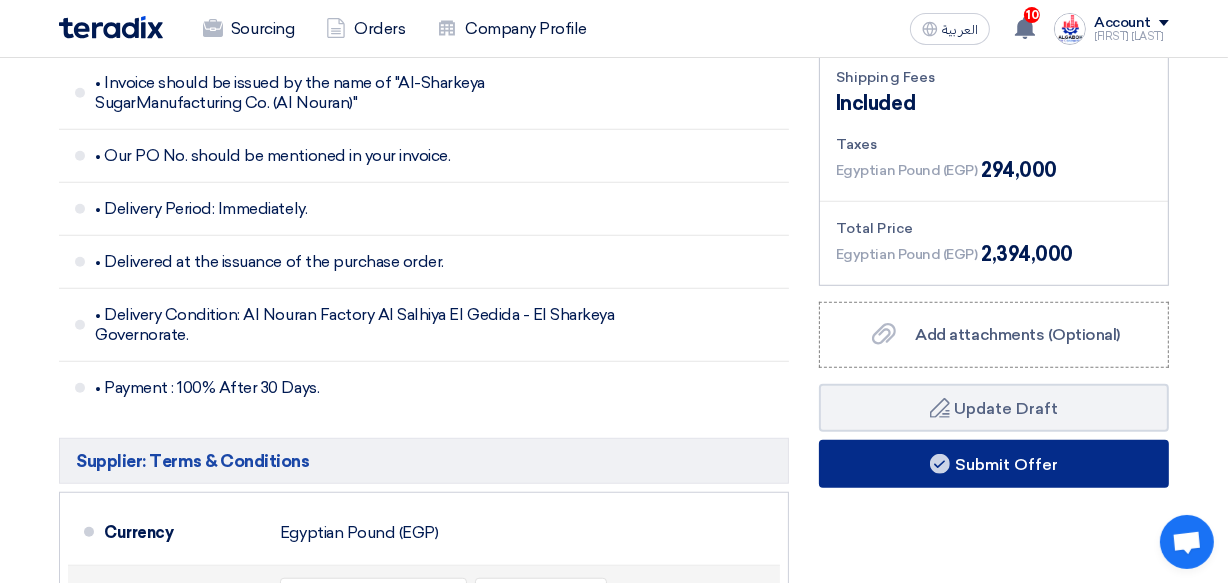 click on "Submit Offer" 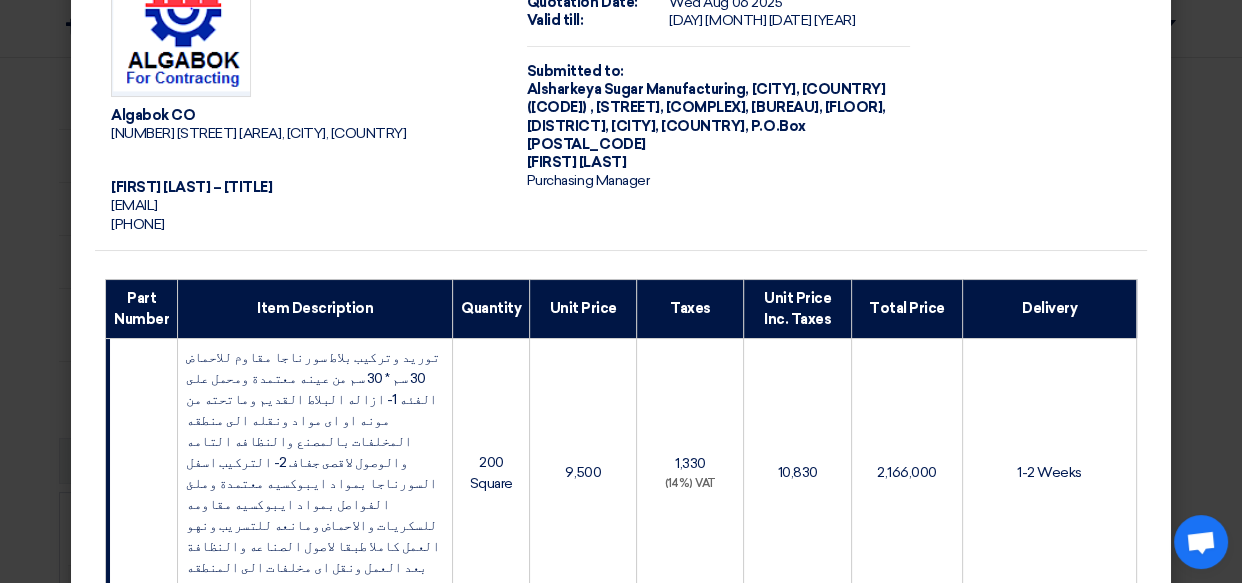 scroll, scrollTop: 145, scrollLeft: 0, axis: vertical 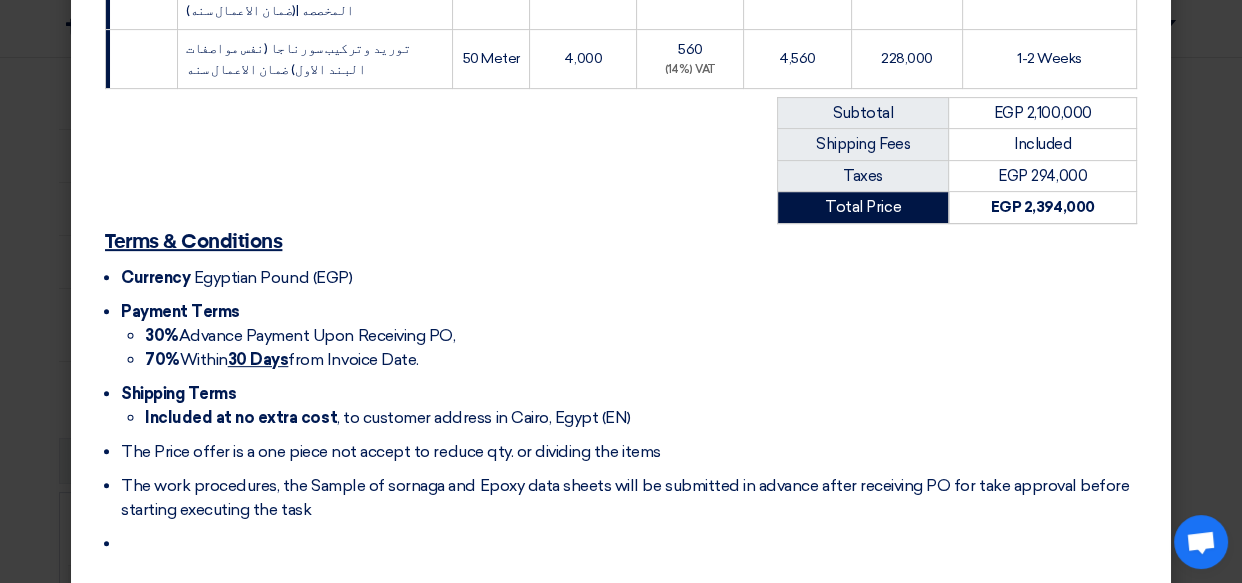 click on "Submit Offer" 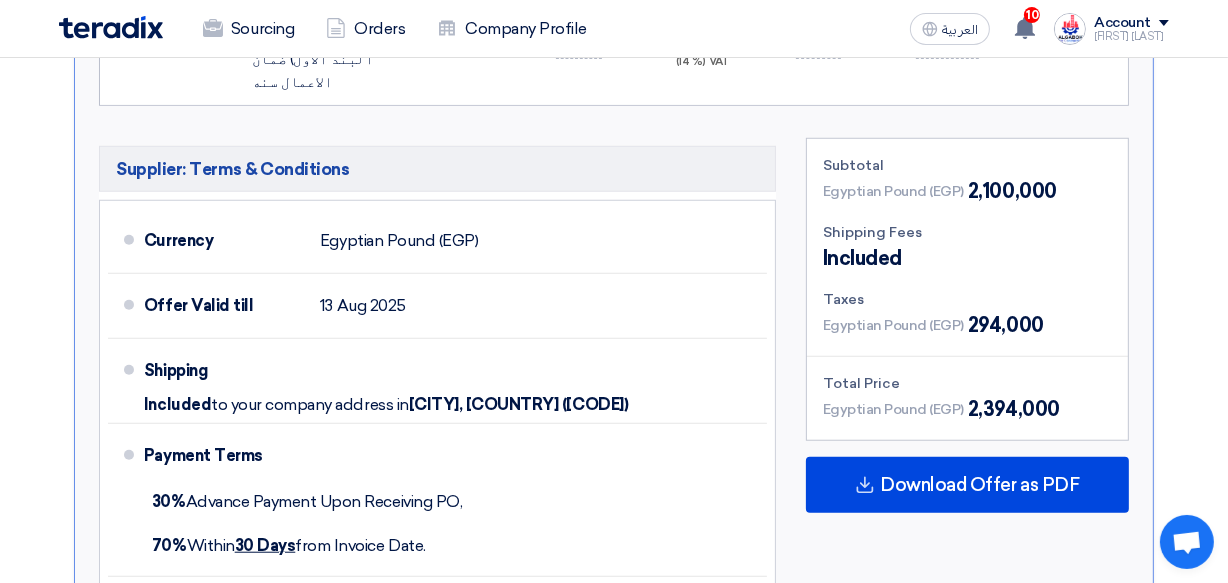 scroll, scrollTop: 1430, scrollLeft: 0, axis: vertical 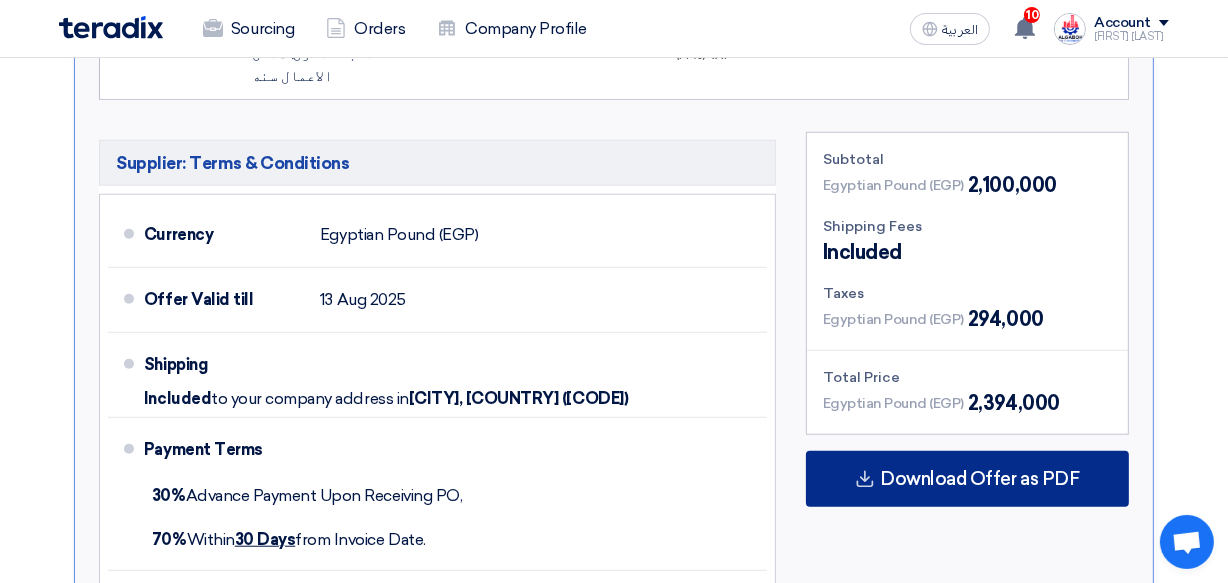 click on "Download Offer as PDF" at bounding box center (967, 479) 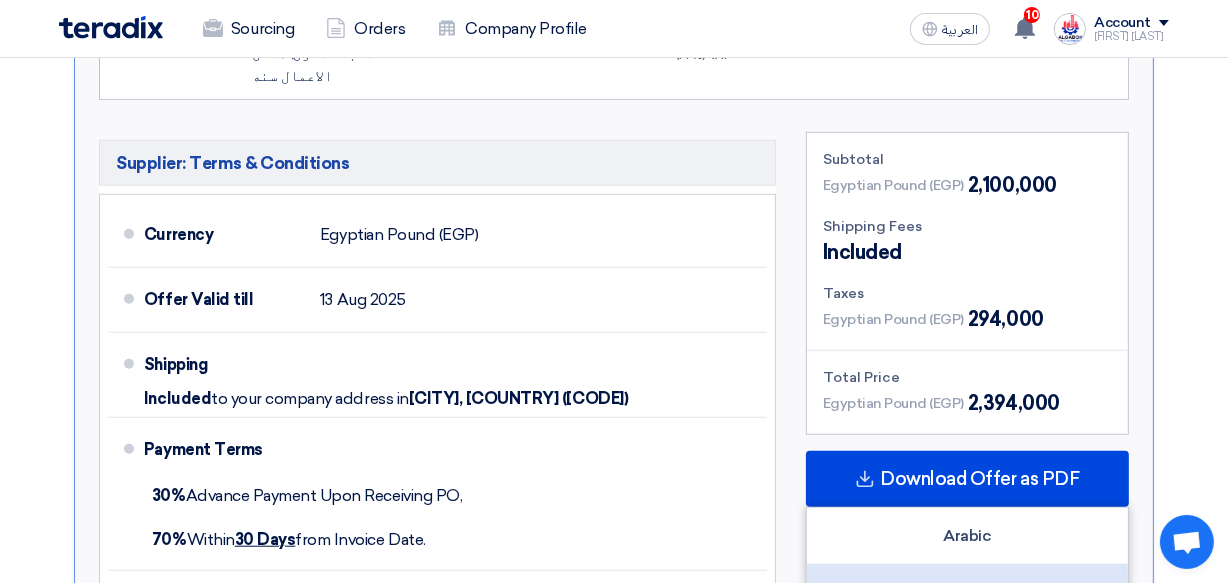 click on "English" at bounding box center [967, 593] 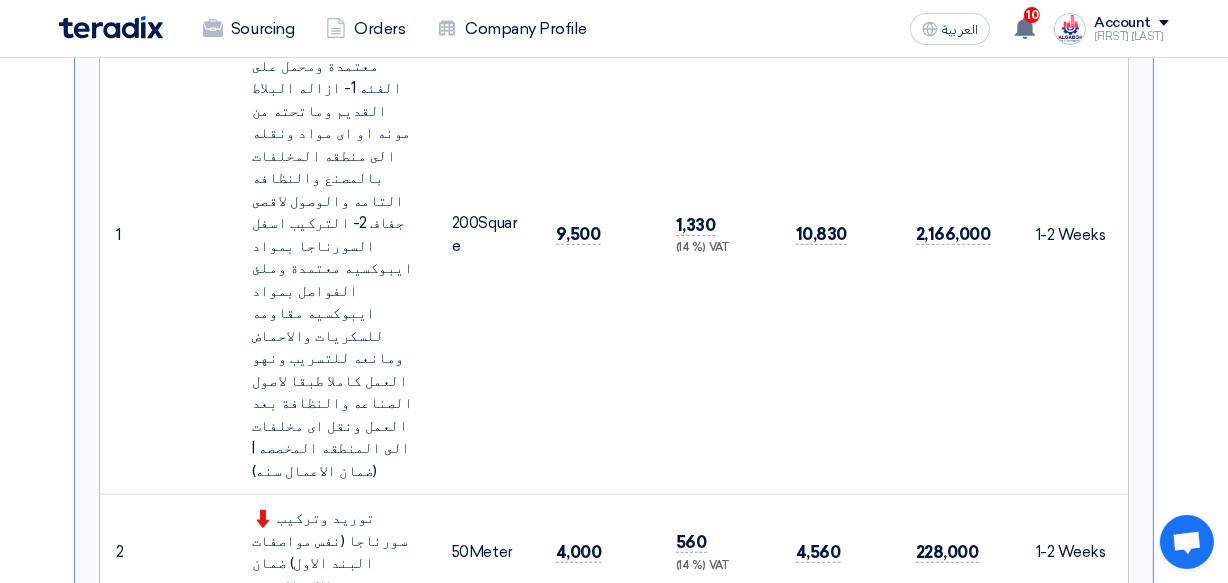 scroll, scrollTop: 411, scrollLeft: 0, axis: vertical 